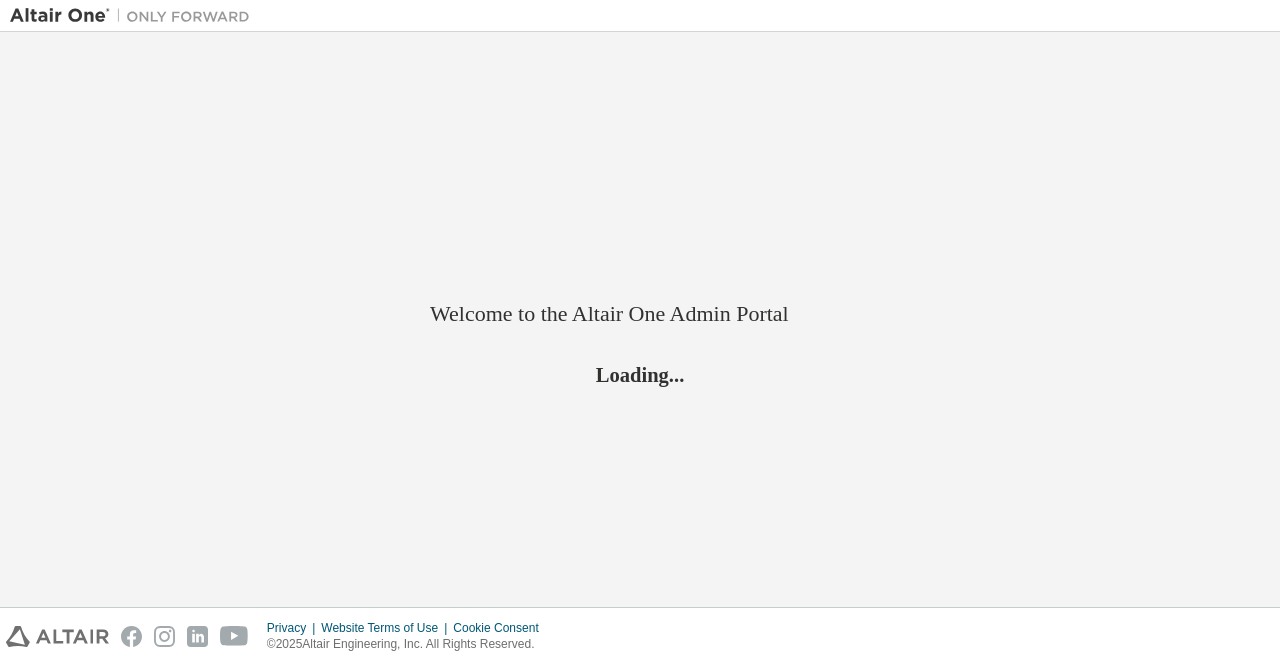 scroll, scrollTop: 0, scrollLeft: 0, axis: both 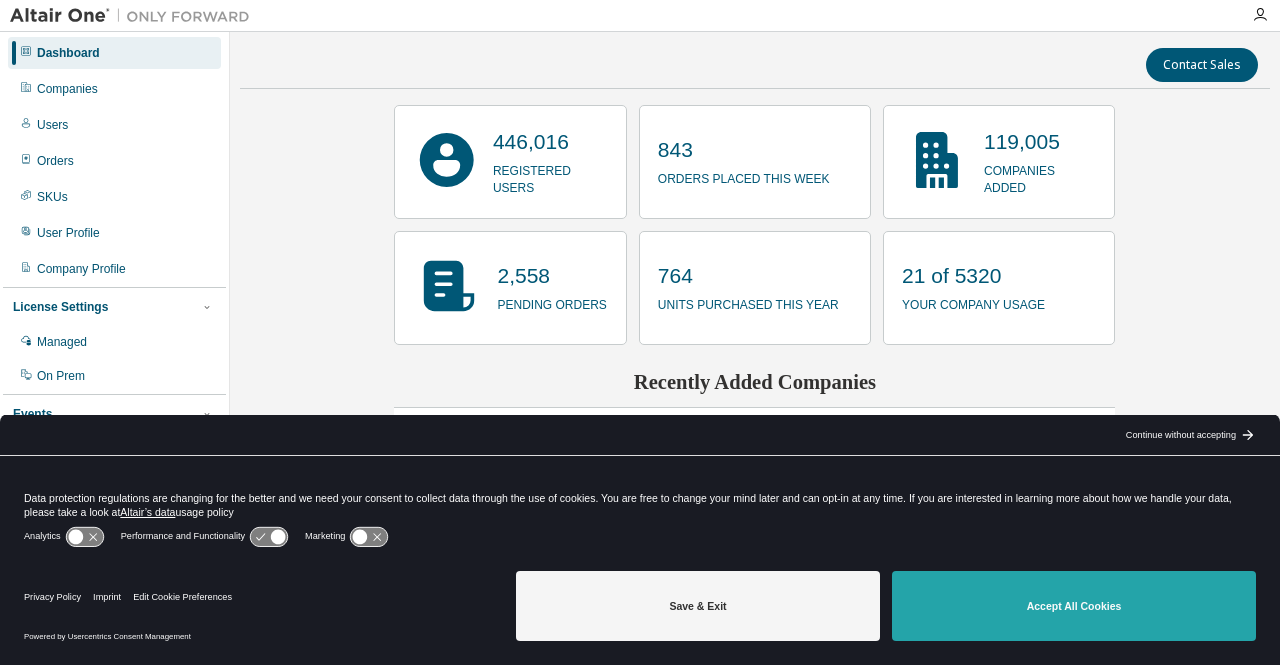 click on "Accept All Cookies" at bounding box center [1074, 606] 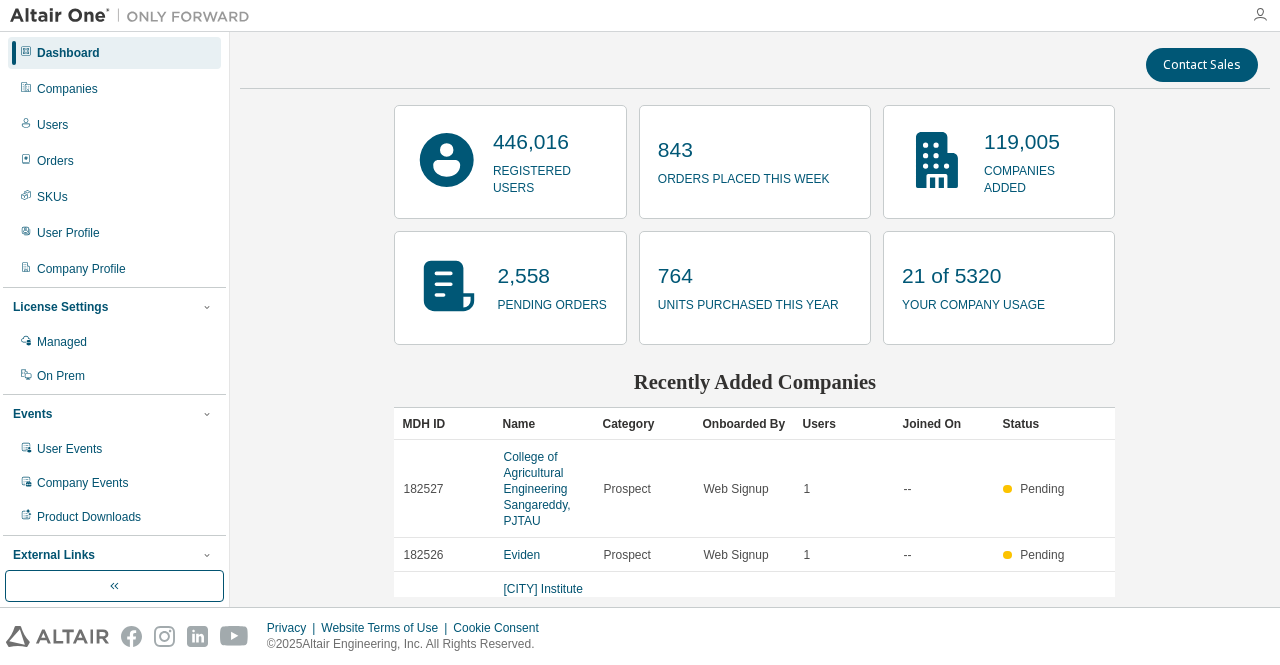 click at bounding box center (1260, 15) 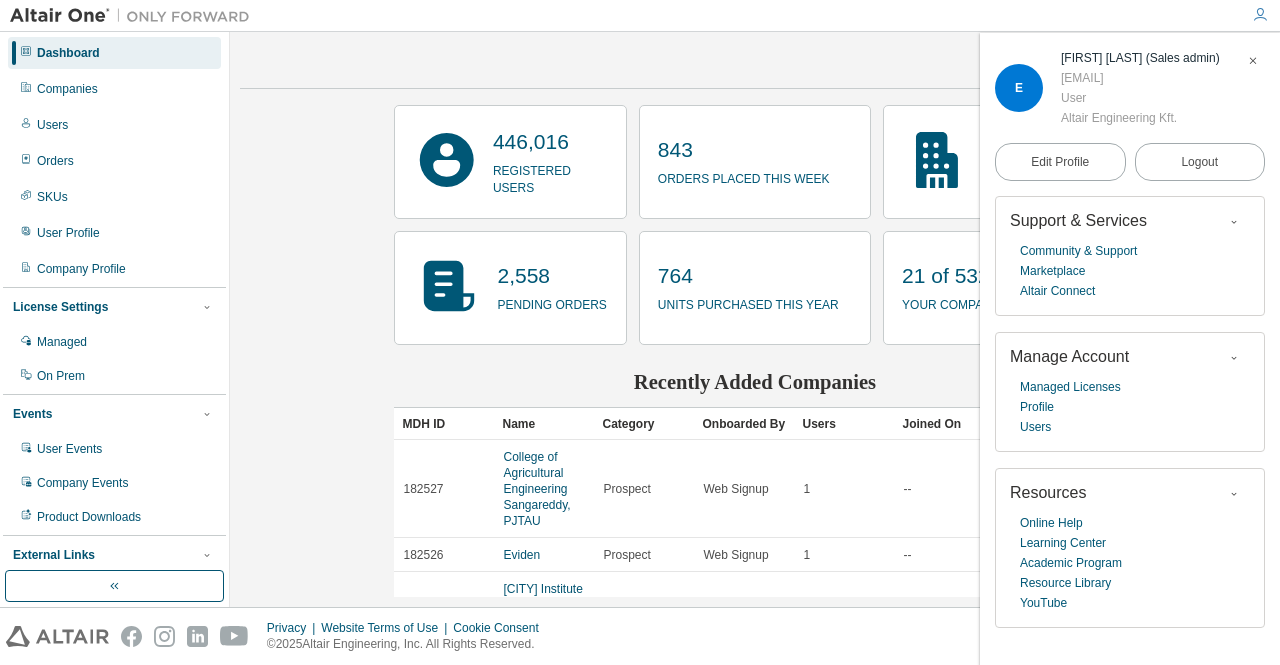 click on "Contact Sales 446,016 registered users 843 orders placed this week 119,005 companies added 2,558 pending orders 764 units purchased this year 21 of 5320 your company usage Recently Added Companies MDH ID Name Category Onboarded By Users Joined On Status 182527 College of Agricultural Engineering [CITY], [STATE] Prospect Web Signup 1 -- Pending 182526 Eviden Prospect Web Signup 1 -- Pending 182525 Kakinada Institute Of Engineering And Technology , [CITY] Prospect Web Signup 1 -- Pending 182524 Universiti Brunei Darussalam Prospect Web Signup 1 2025-08-07 Onboarded 182523 RISE KRISHNA SAI GANDHI GROUP OF INSTITUTIONS Prospect Web Signup 1 -- Pending 182522 Kakinada institute of technology and engineering women's Prospect Web Signup 1 -- Pending" at bounding box center (755, 319) 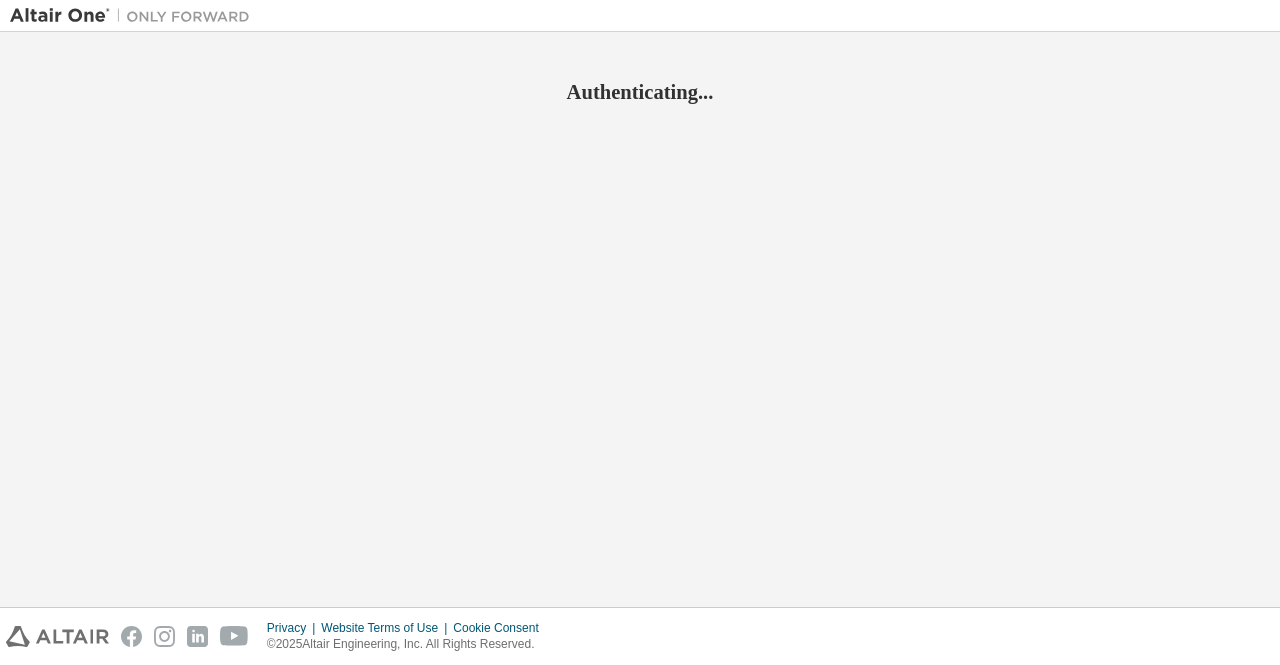 scroll, scrollTop: 0, scrollLeft: 0, axis: both 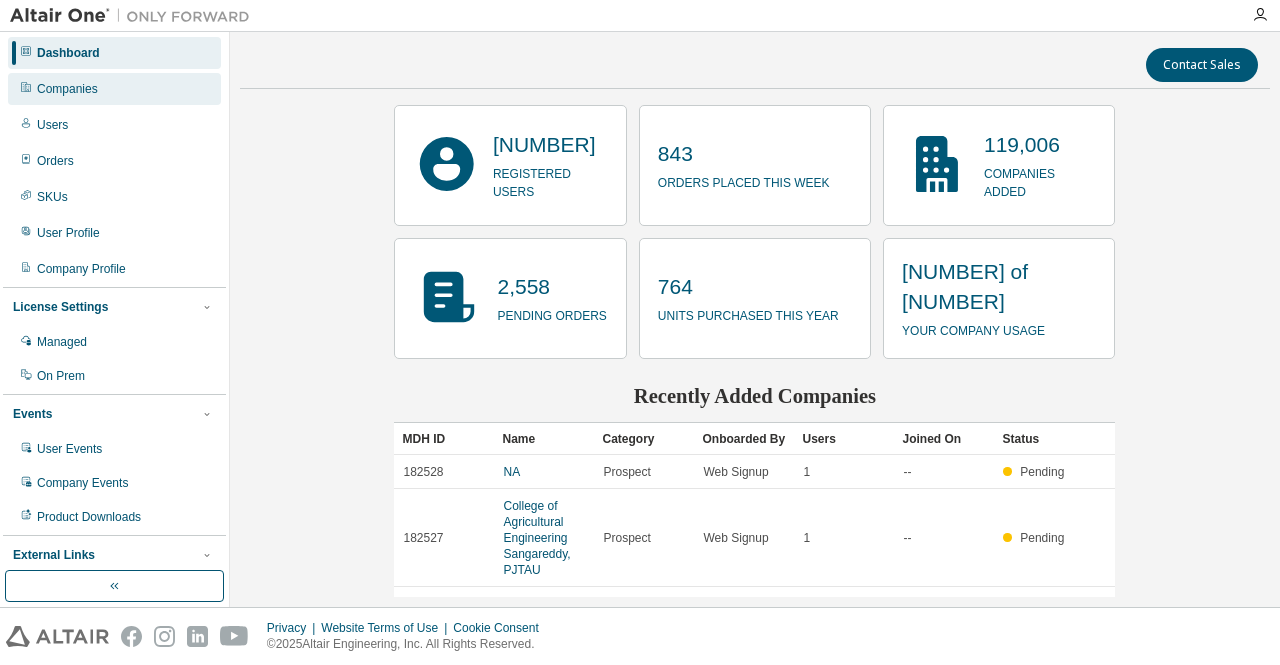 click on "Companies" at bounding box center (67, 89) 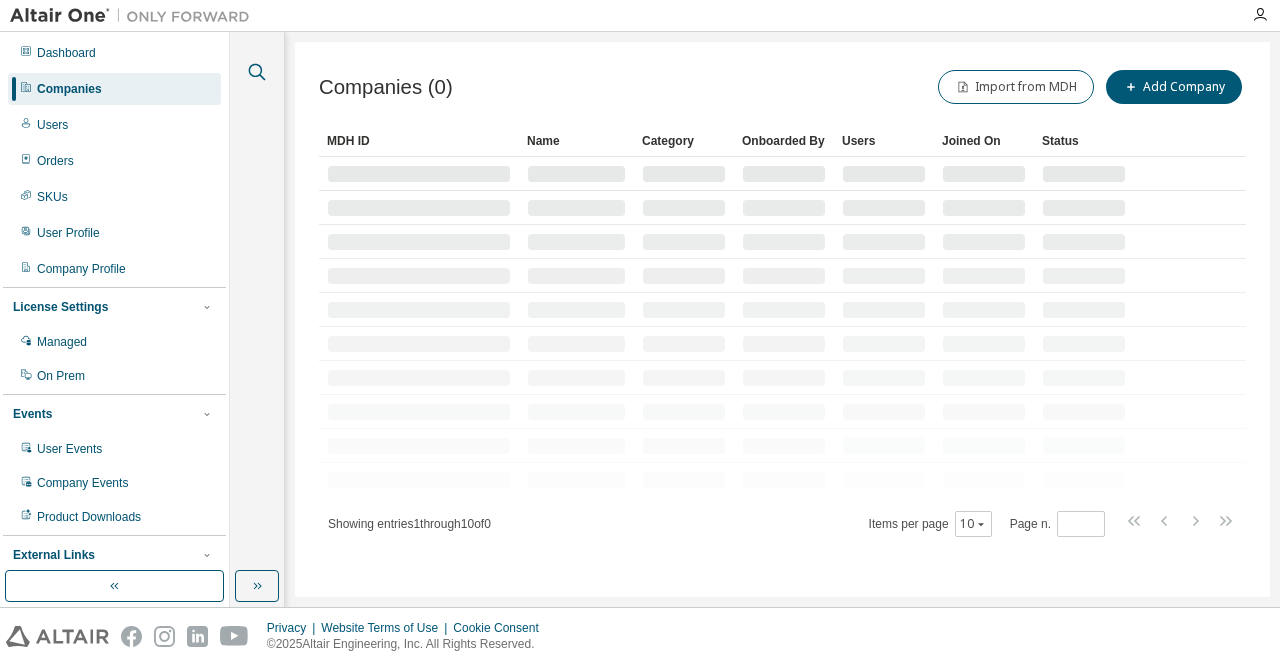 click 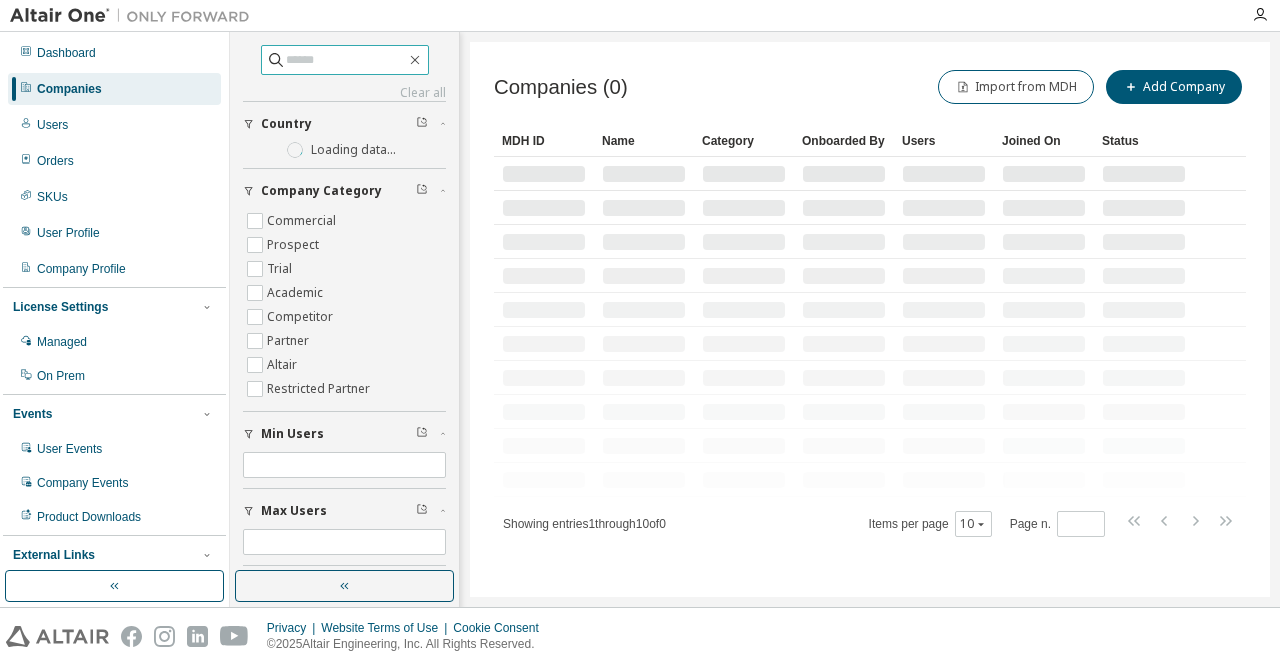 click at bounding box center (346, 60) 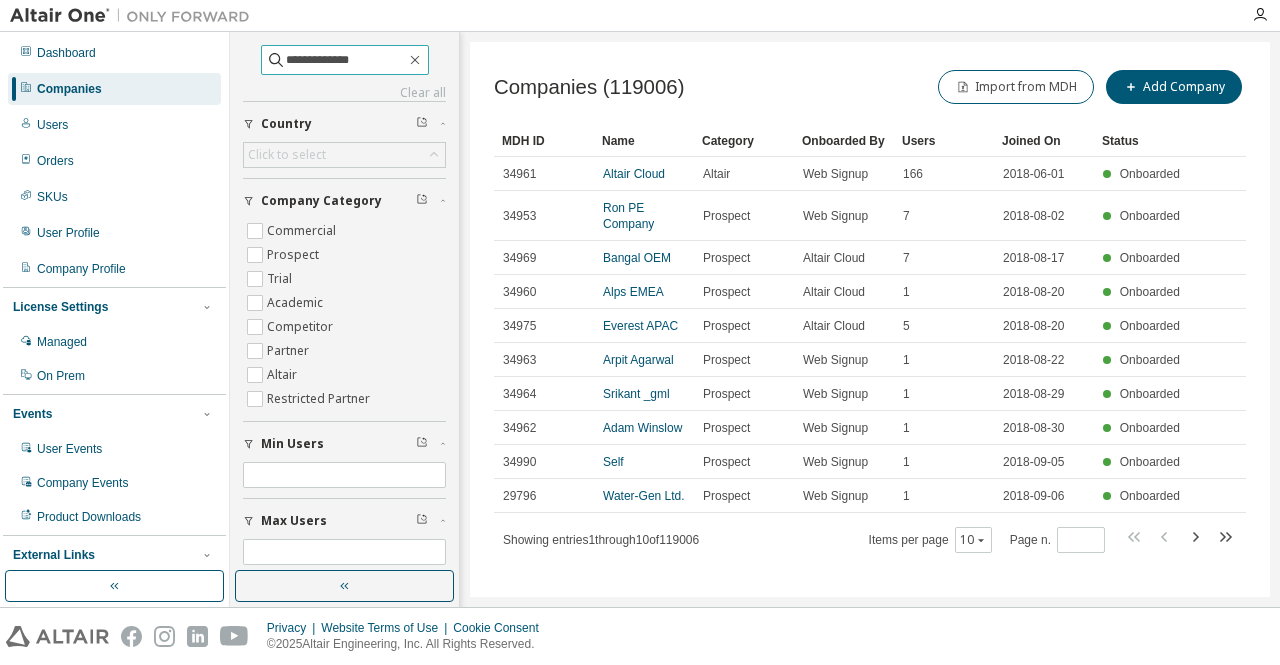 type on "**********" 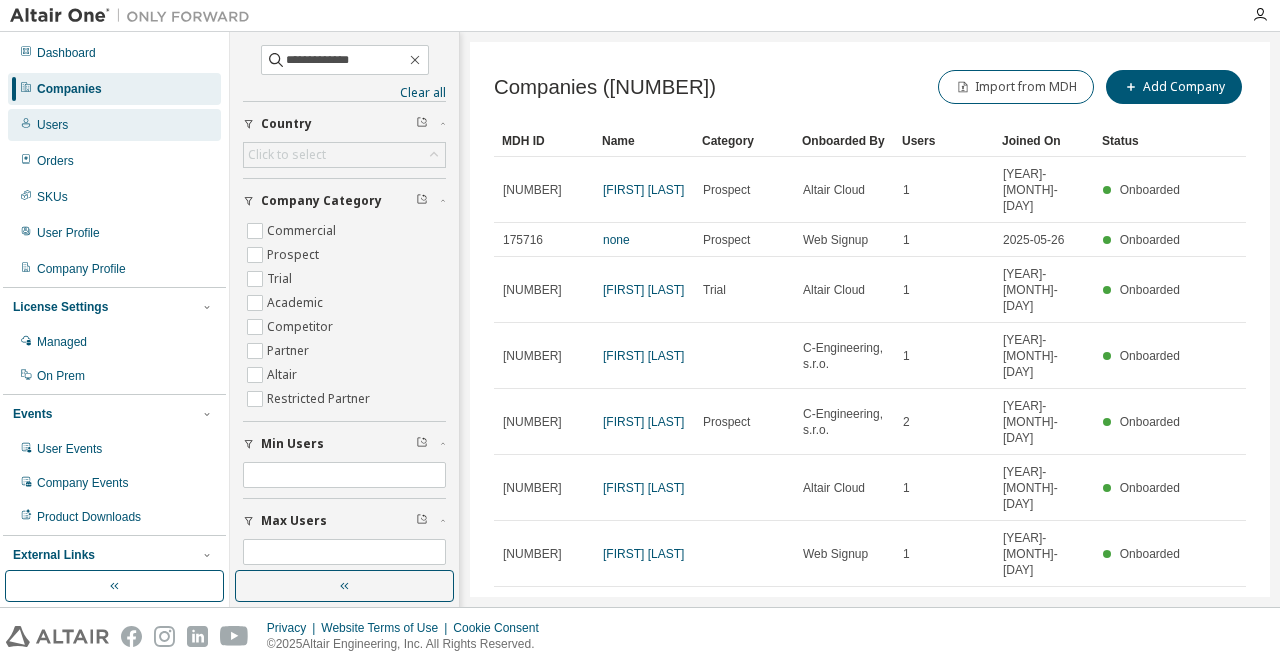 click on "Users" at bounding box center [52, 125] 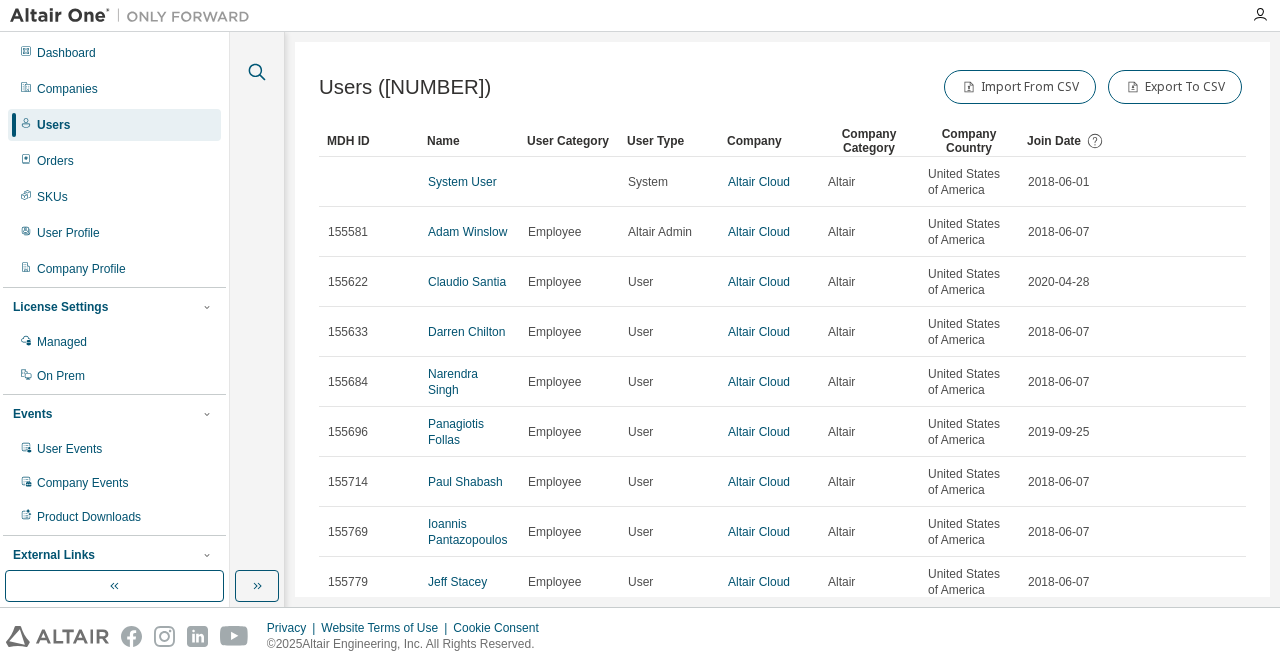 click 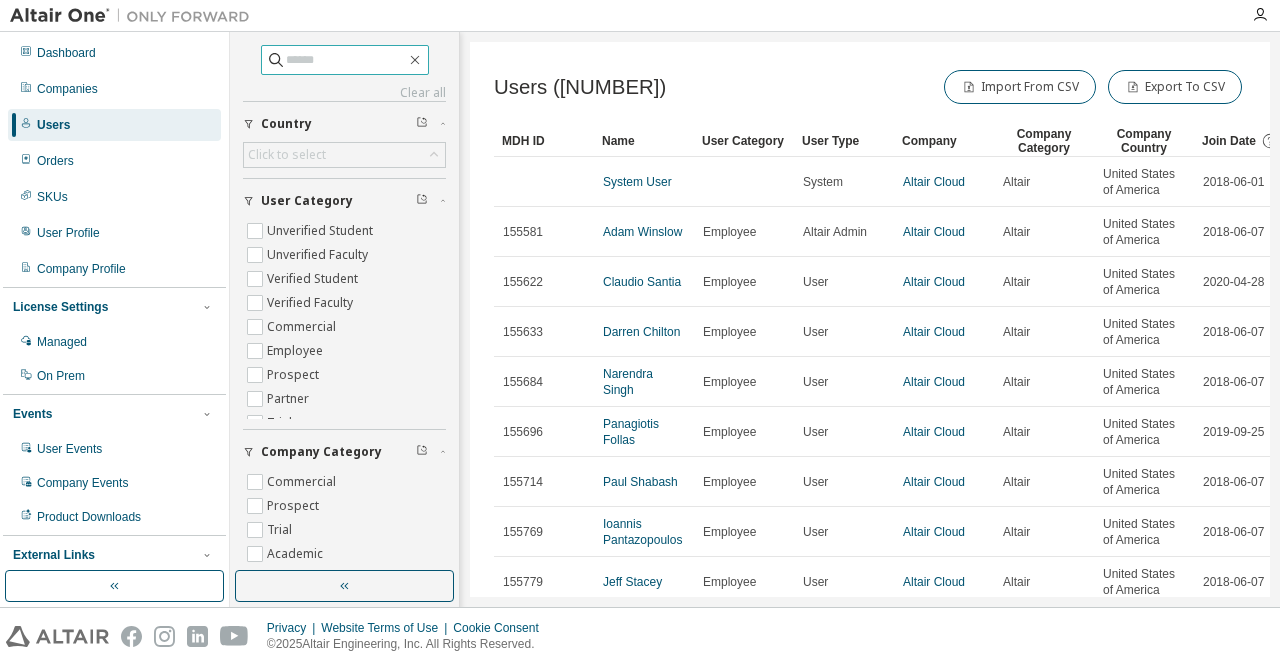 click at bounding box center (346, 60) 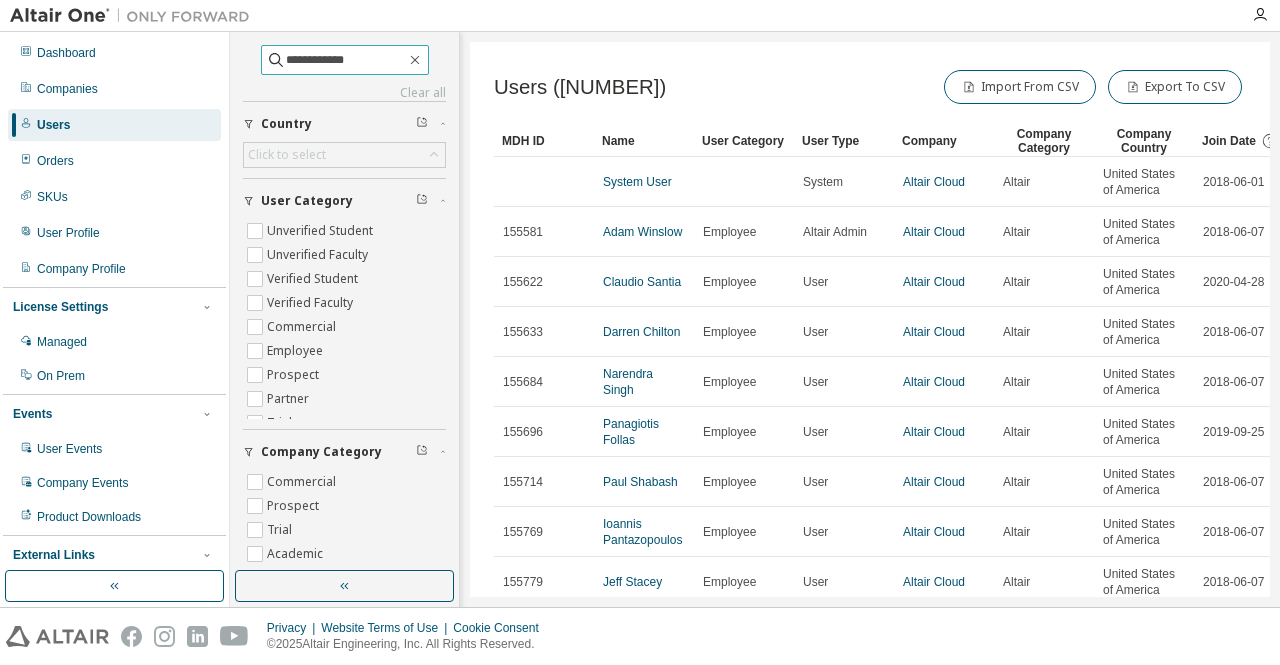 type on "**********" 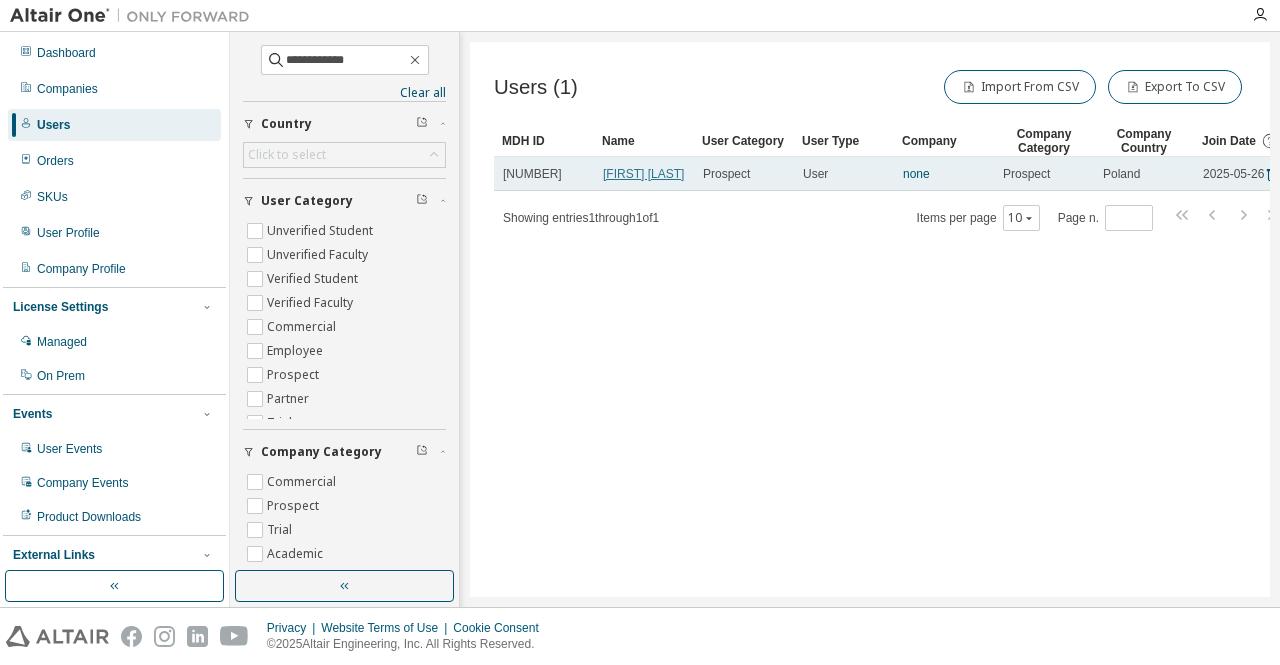 click on "[FIRST] [LAST]" at bounding box center (643, 174) 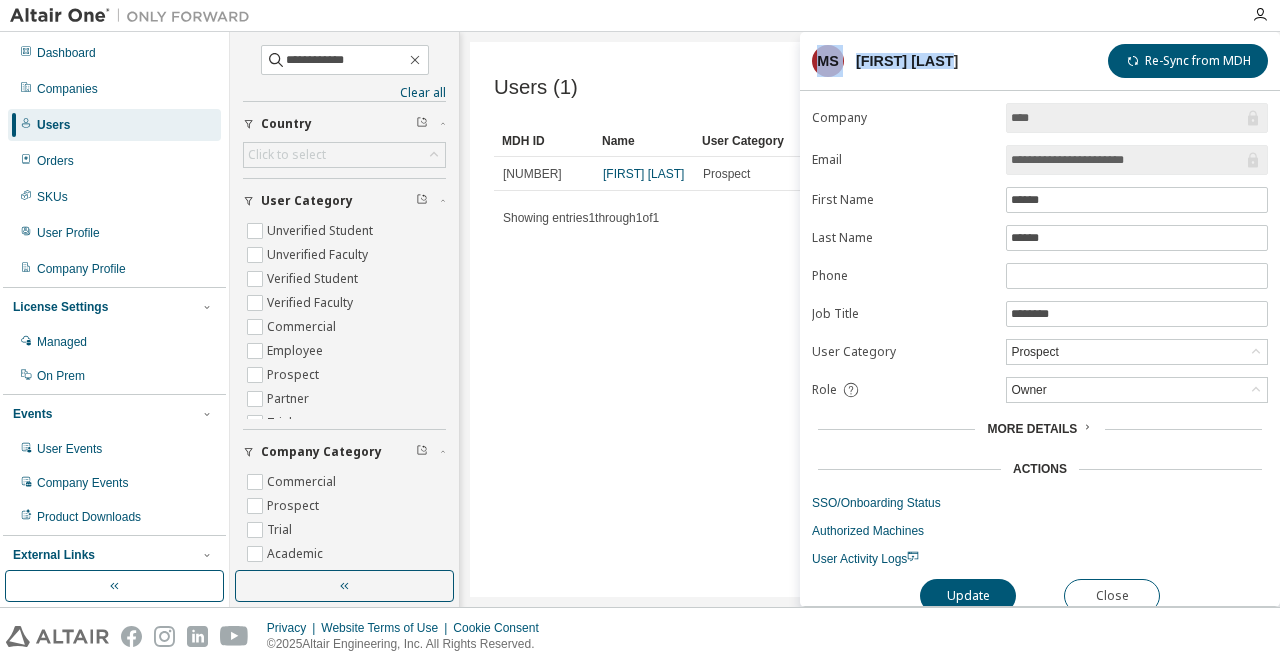 drag, startPoint x: 986, startPoint y: 47, endPoint x: 812, endPoint y: 78, distance: 176.73993 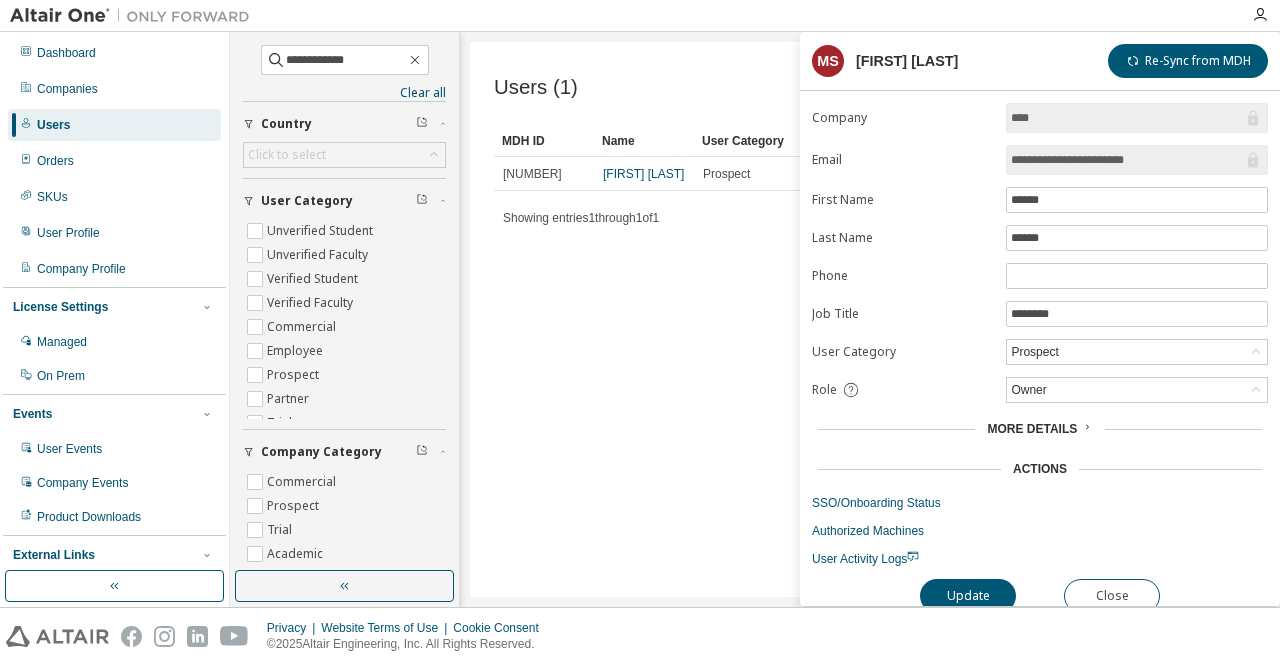click on "More Details" at bounding box center [1039, 429] 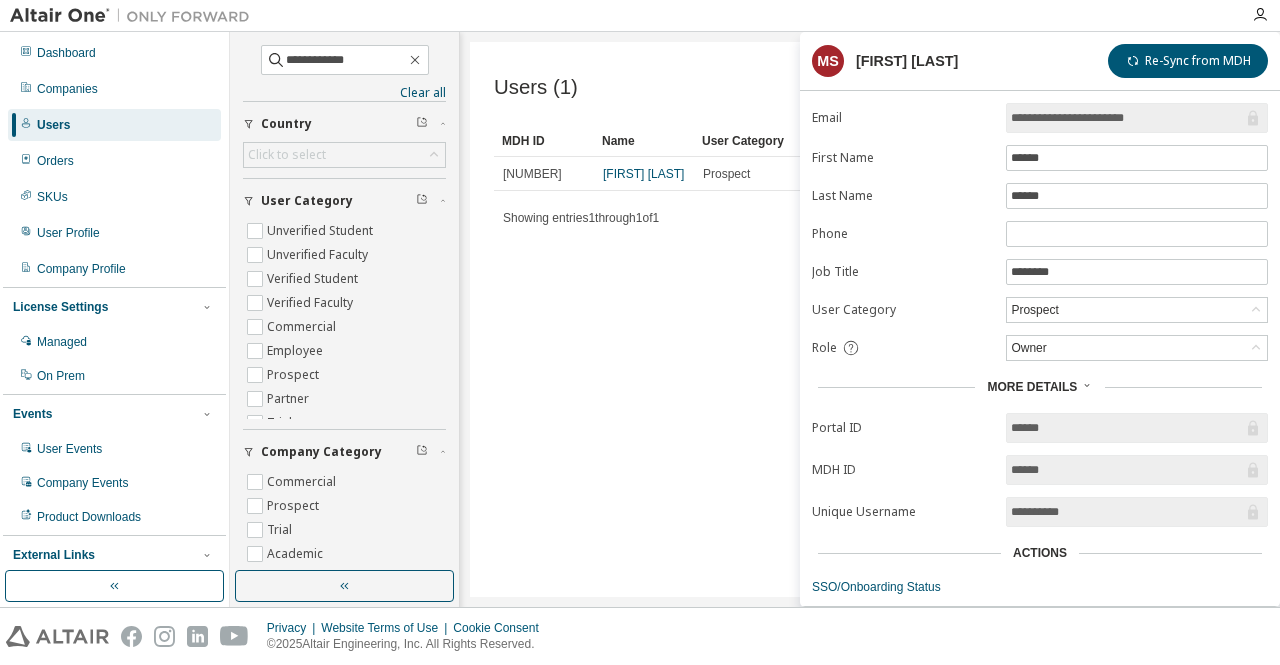 scroll, scrollTop: 13, scrollLeft: 0, axis: vertical 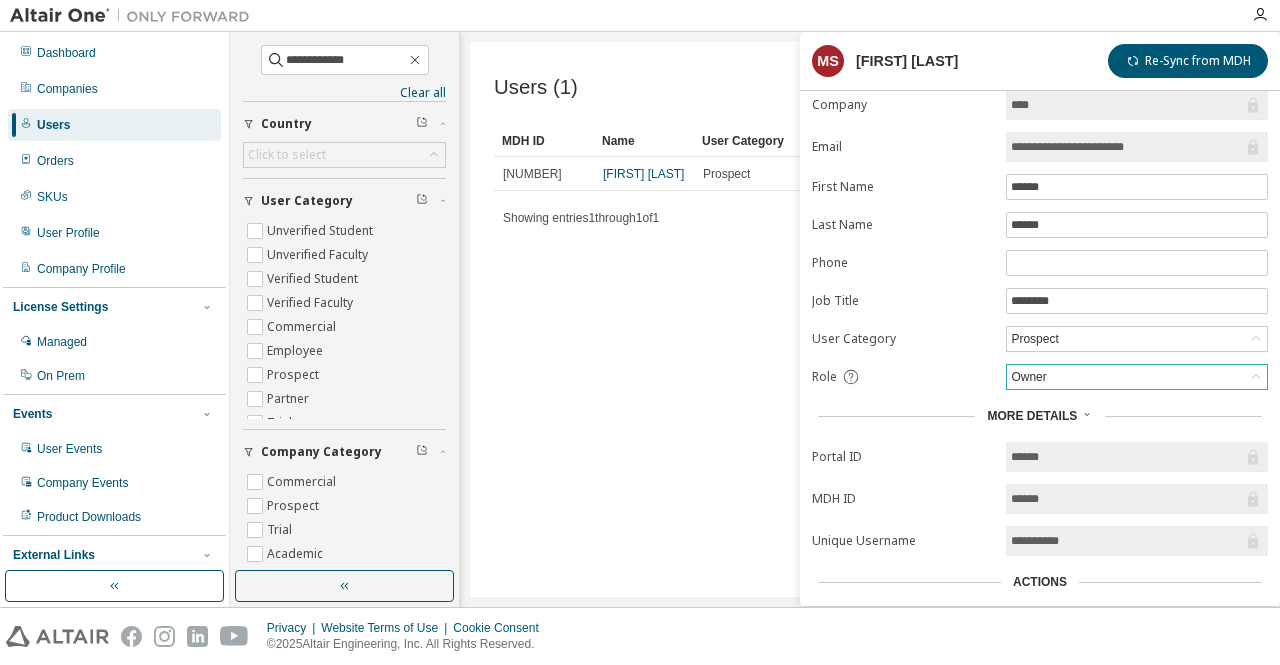 click on "Owner" at bounding box center (1137, 377) 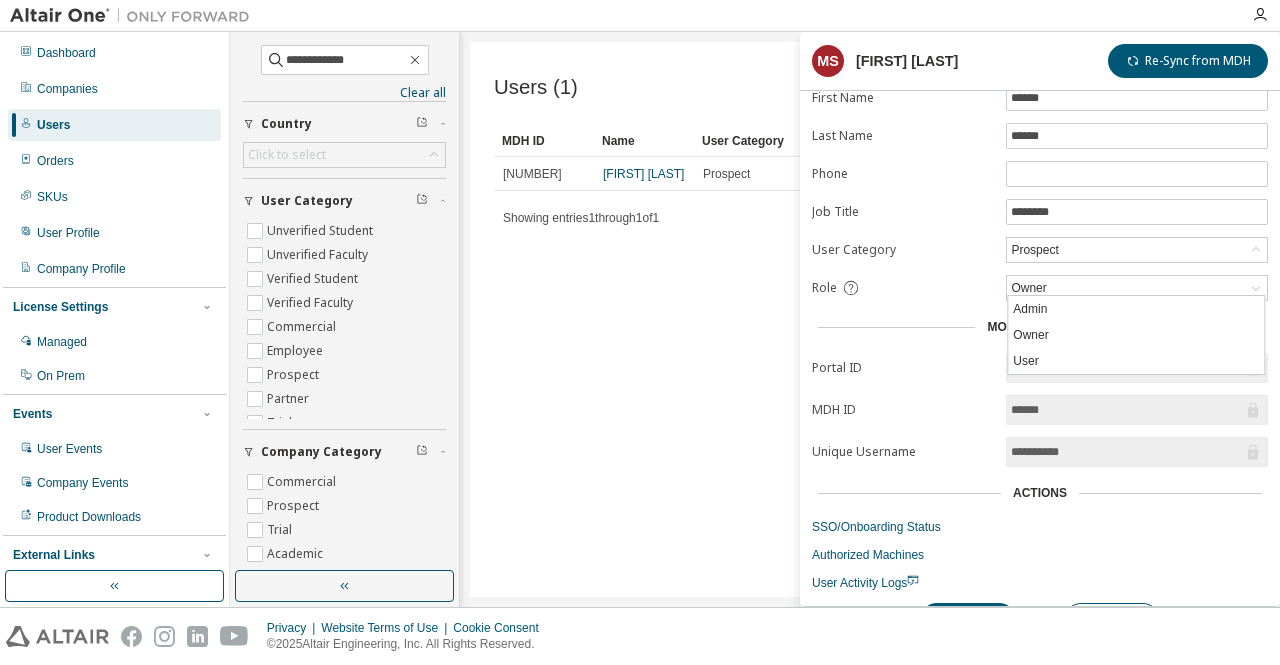 scroll, scrollTop: 133, scrollLeft: 0, axis: vertical 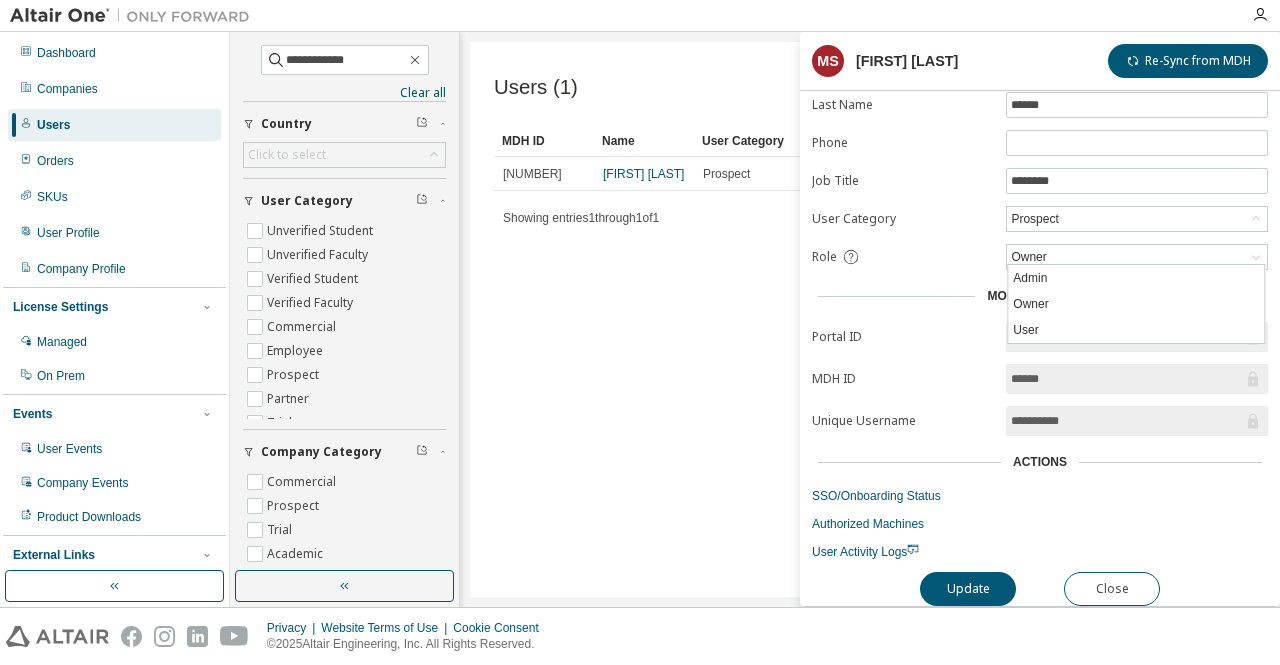 click on "Actions" at bounding box center [1040, 462] 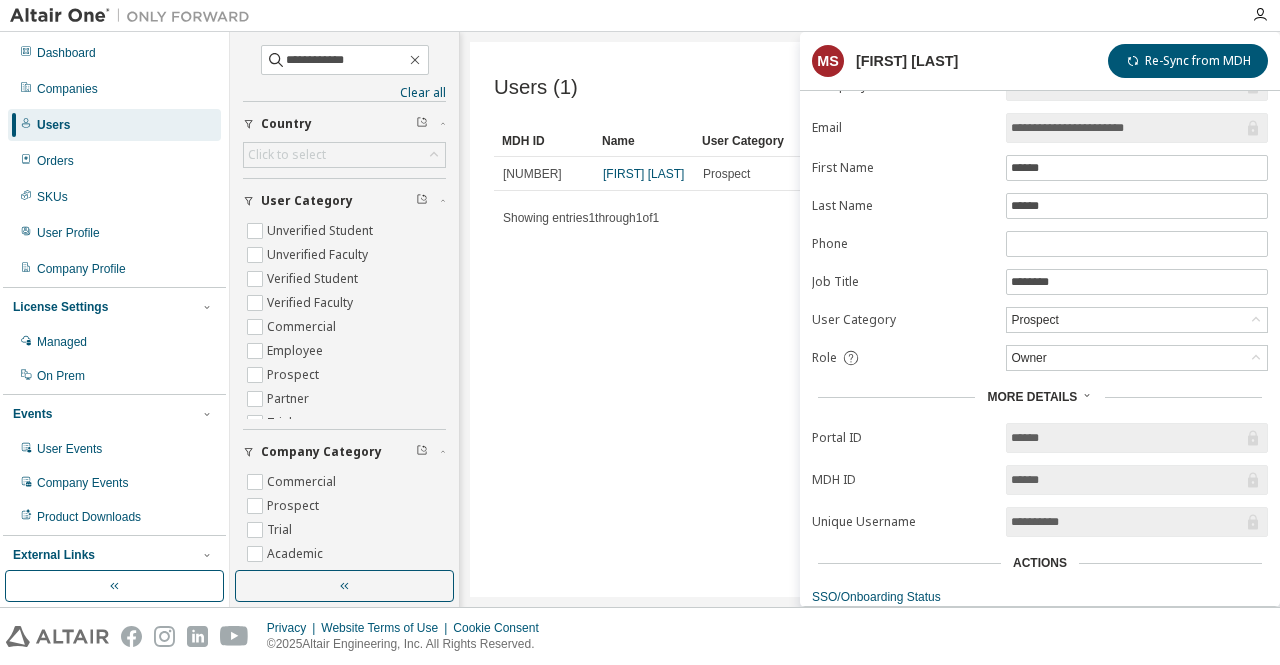 scroll, scrollTop: 0, scrollLeft: 0, axis: both 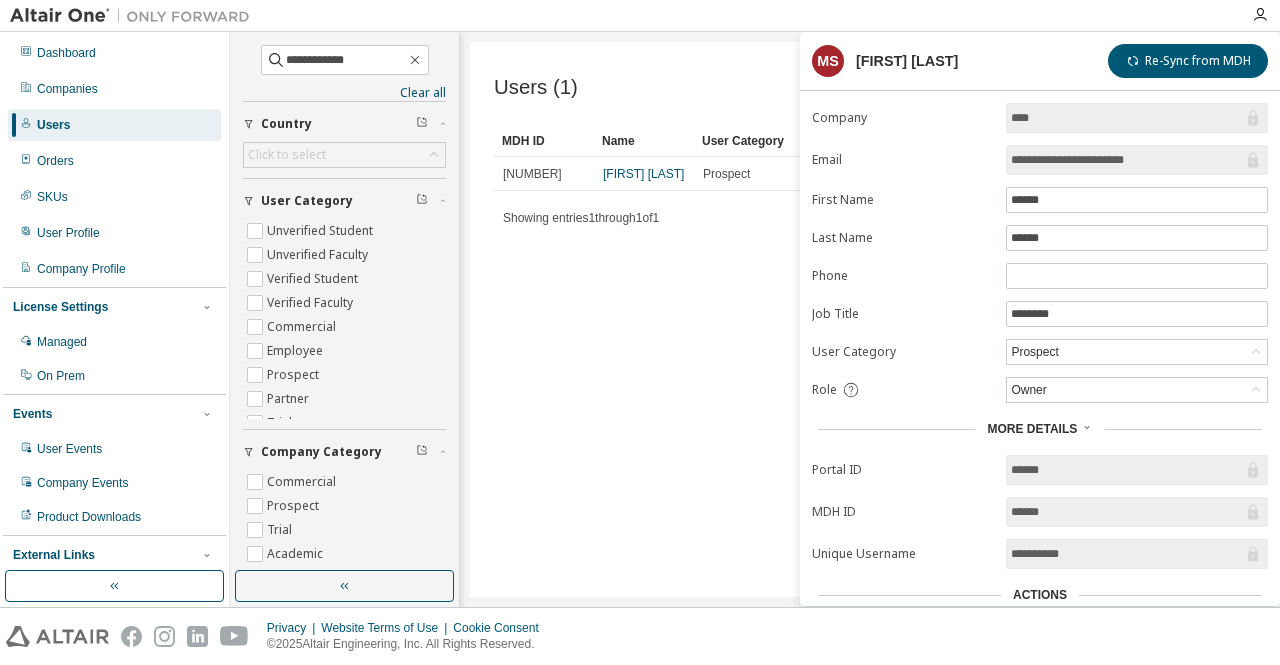 click on "Showing entries  1  through  1  of  1 Items per page 10 Page n. *" at bounding box center [894, 217] 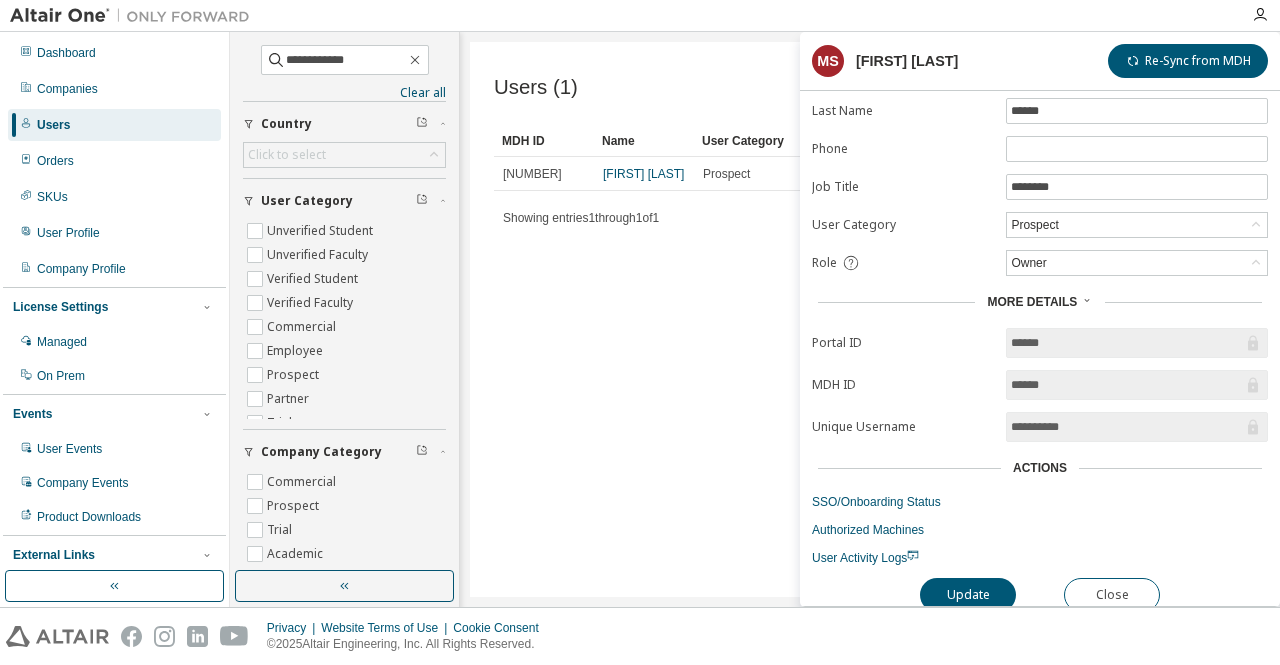 scroll, scrollTop: 133, scrollLeft: 0, axis: vertical 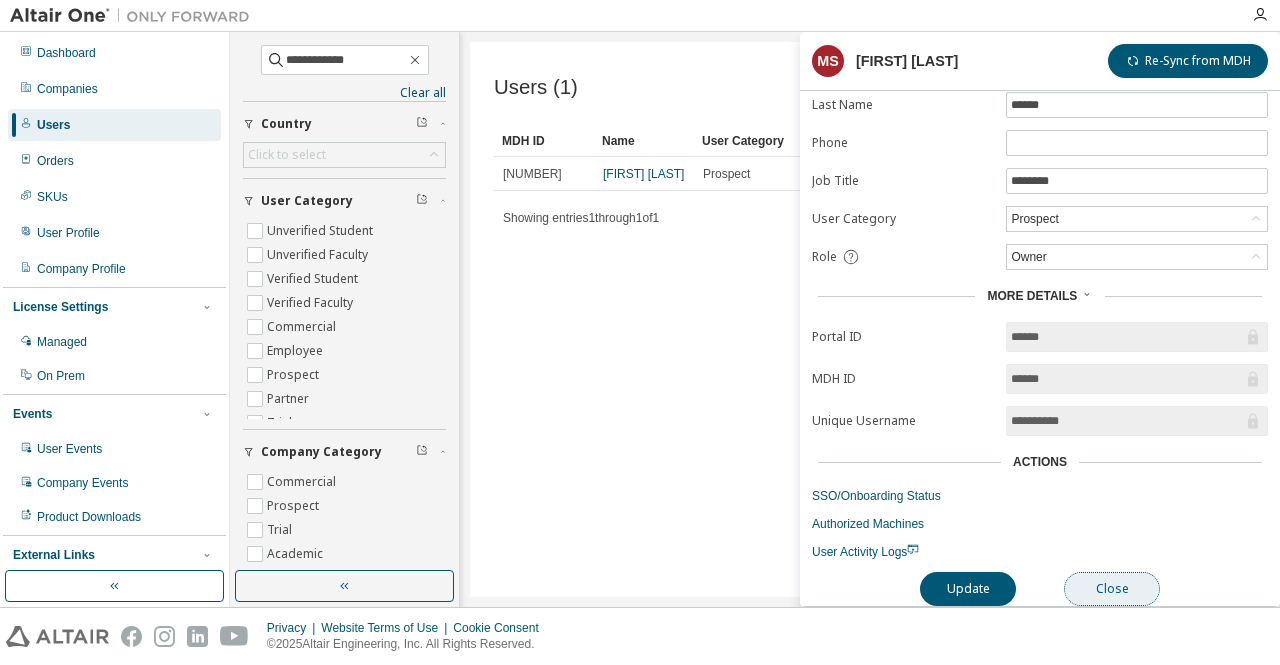 click on "Close" at bounding box center (1112, 589) 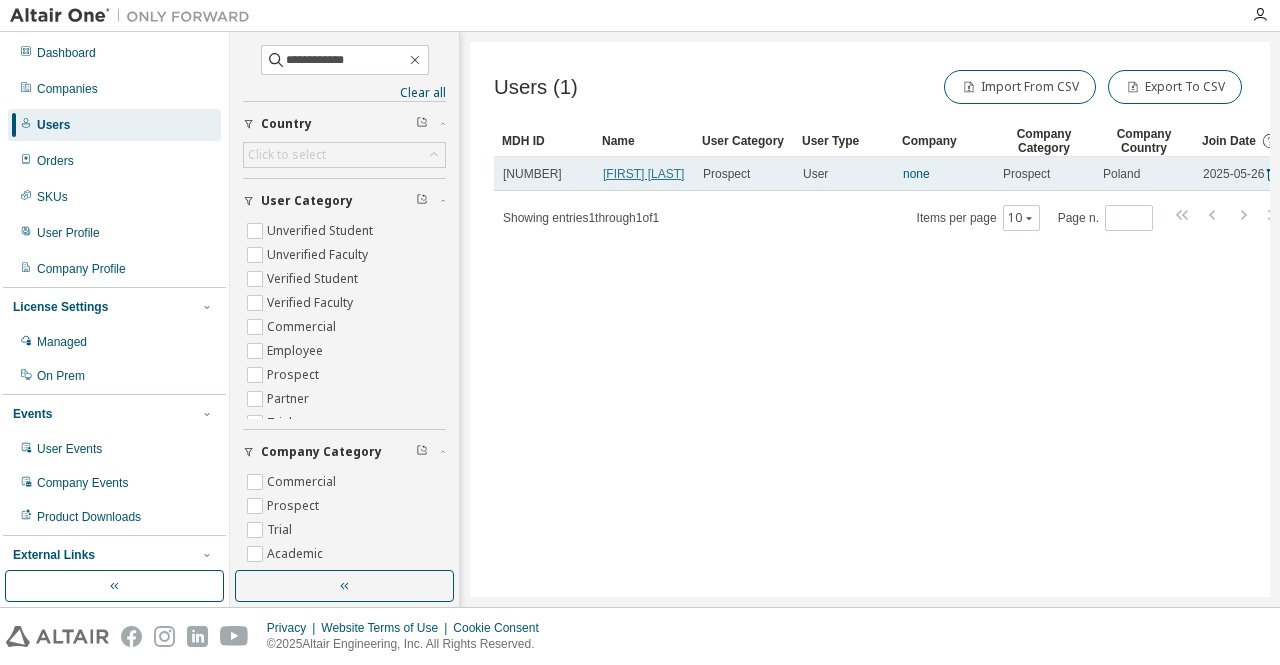 click on "[FIRST] [LAST]" at bounding box center [643, 174] 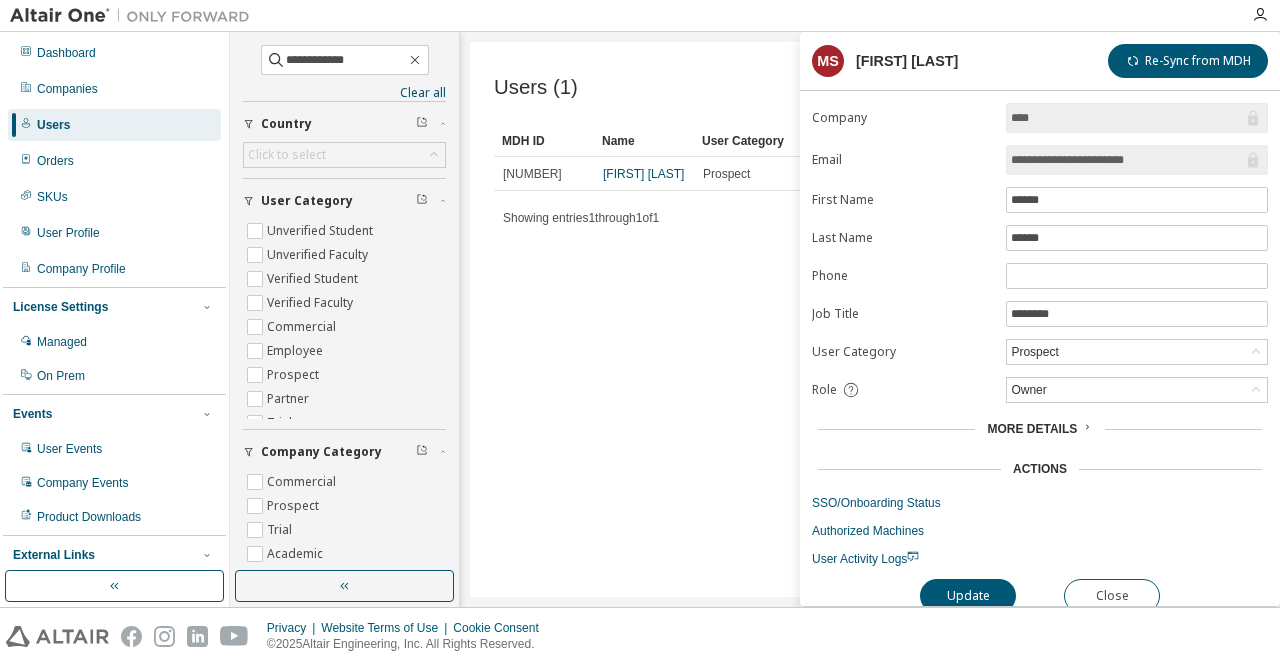 click on "More Details" at bounding box center [1040, 429] 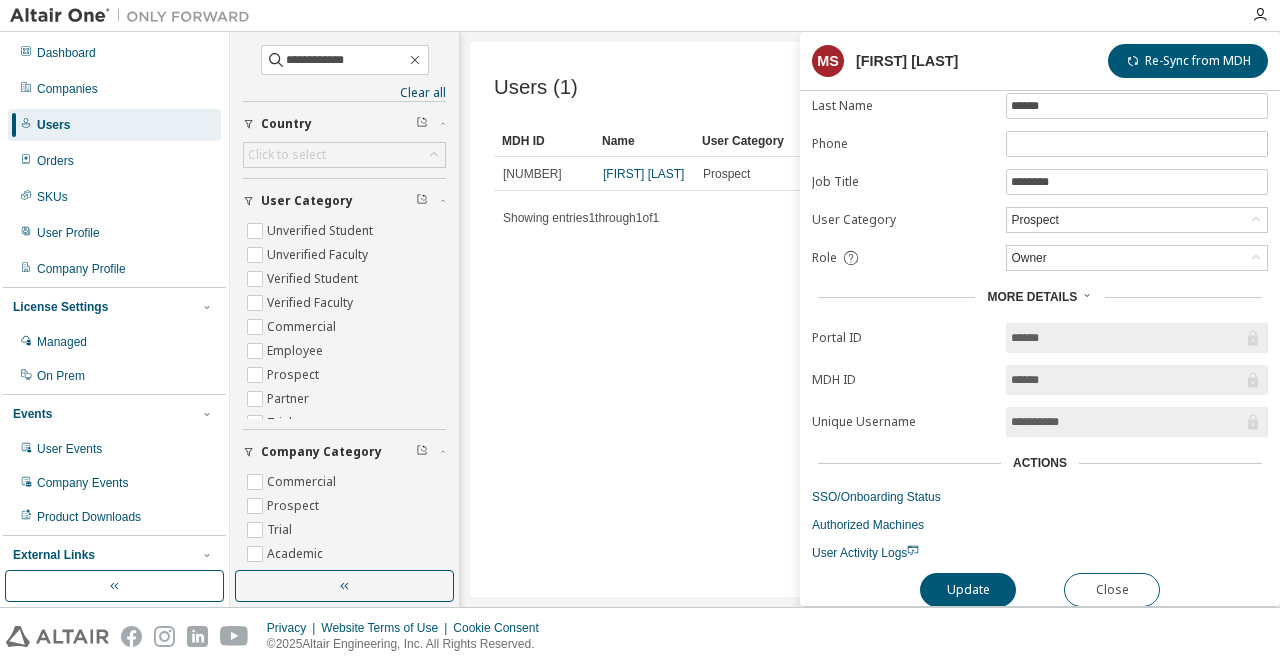 scroll, scrollTop: 133, scrollLeft: 0, axis: vertical 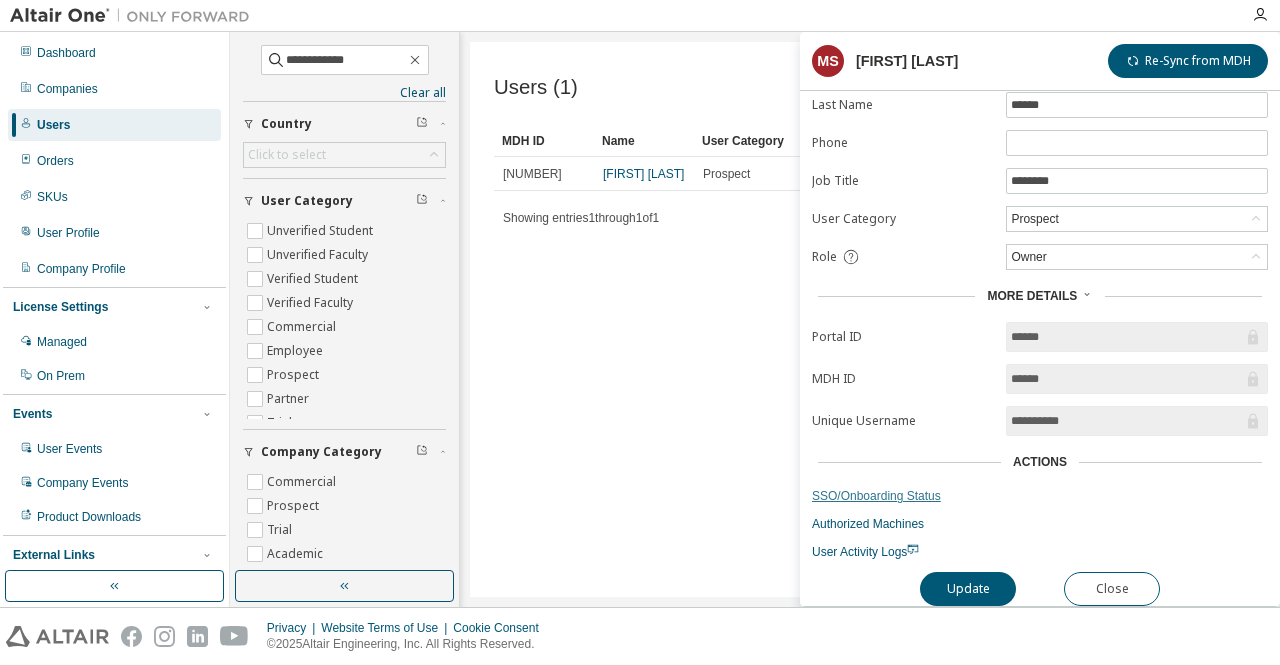 click on "SSO/Onboarding Status" at bounding box center (1040, 496) 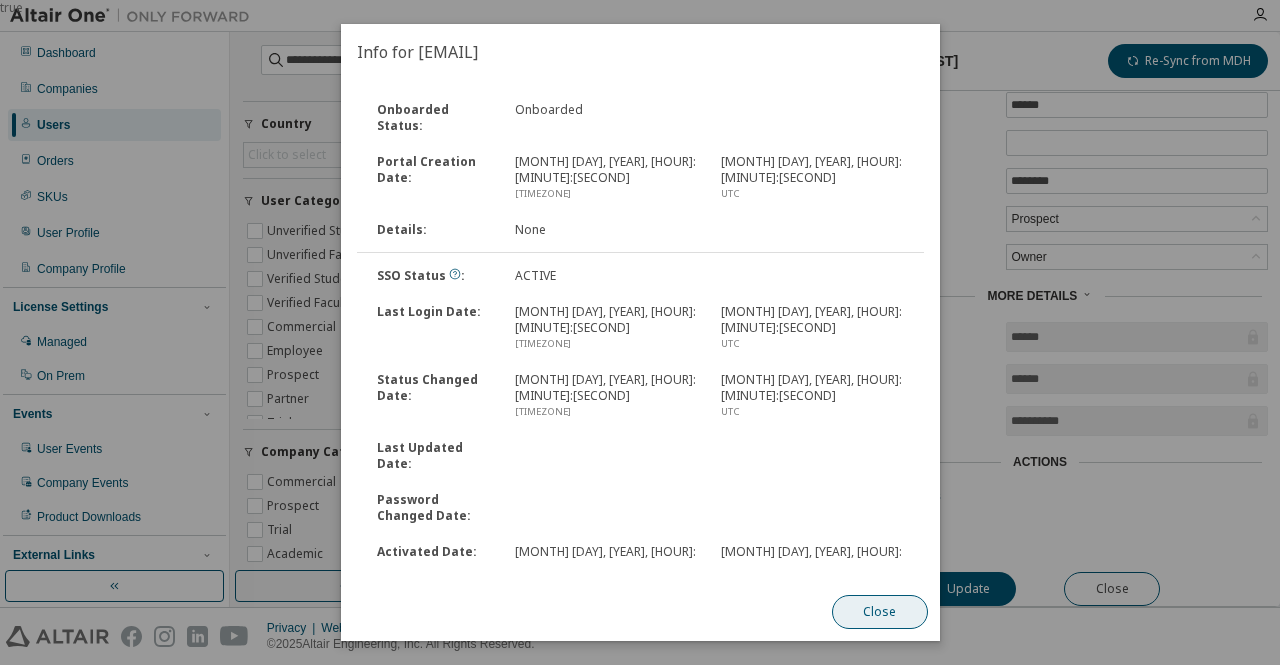 click on "Close" at bounding box center (879, 612) 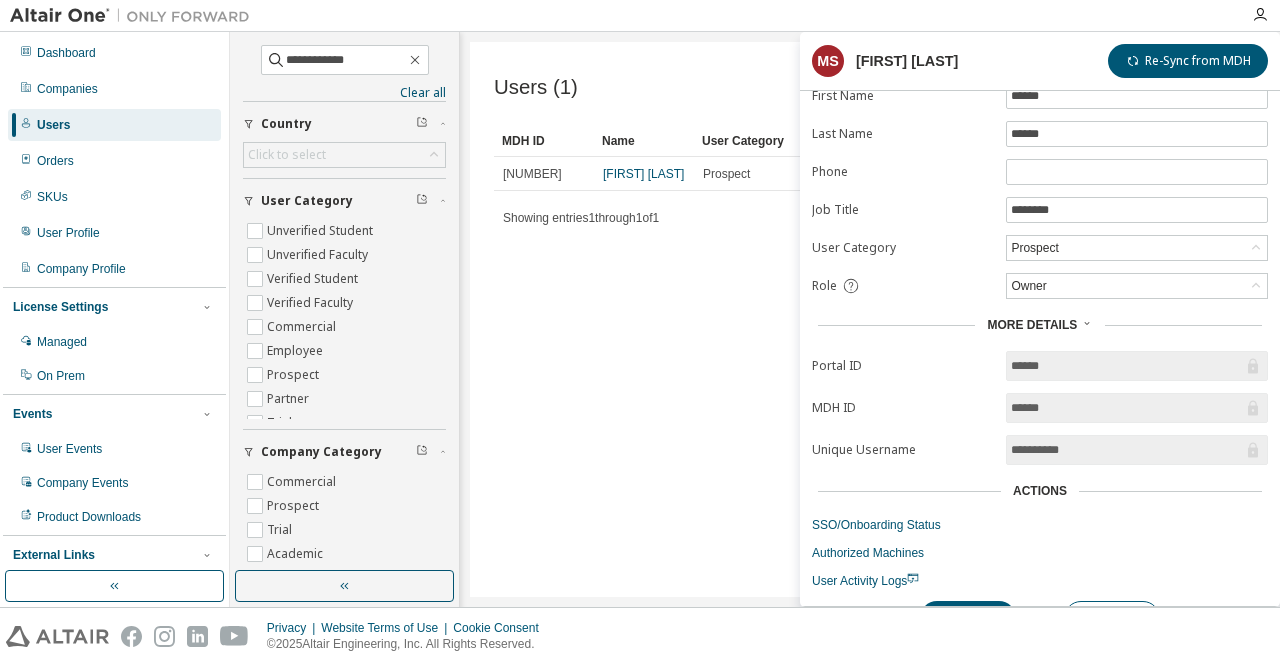 scroll, scrollTop: 133, scrollLeft: 0, axis: vertical 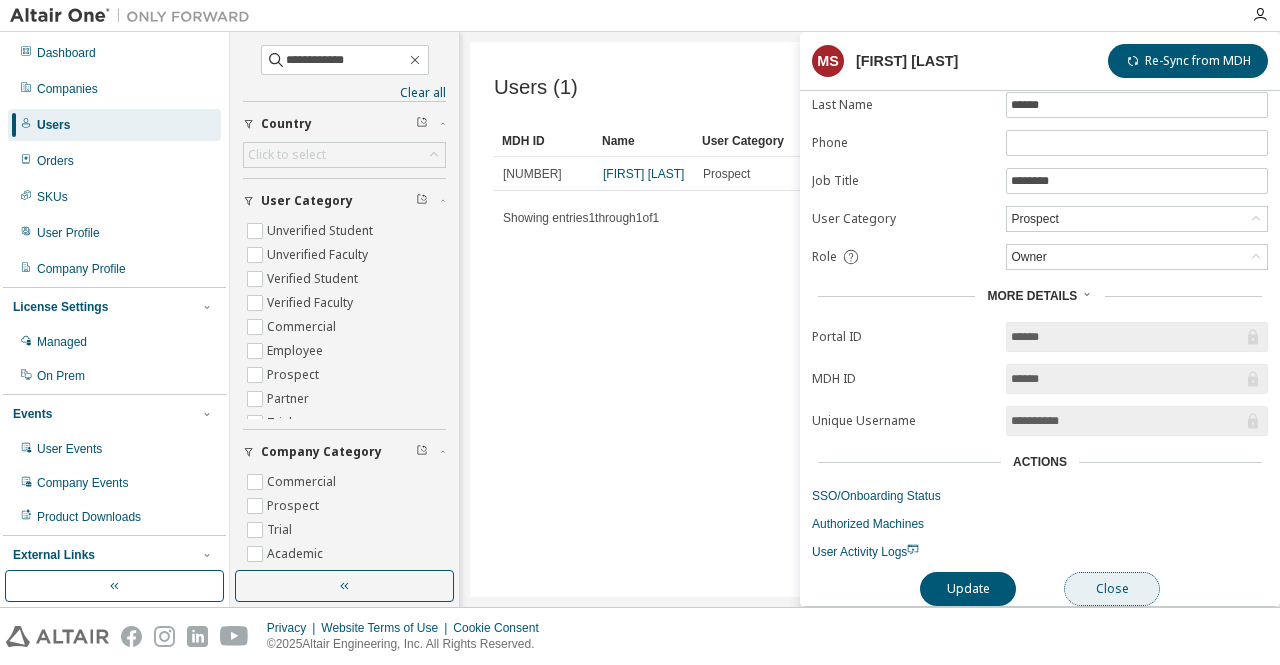 click on "Close" at bounding box center [1112, 589] 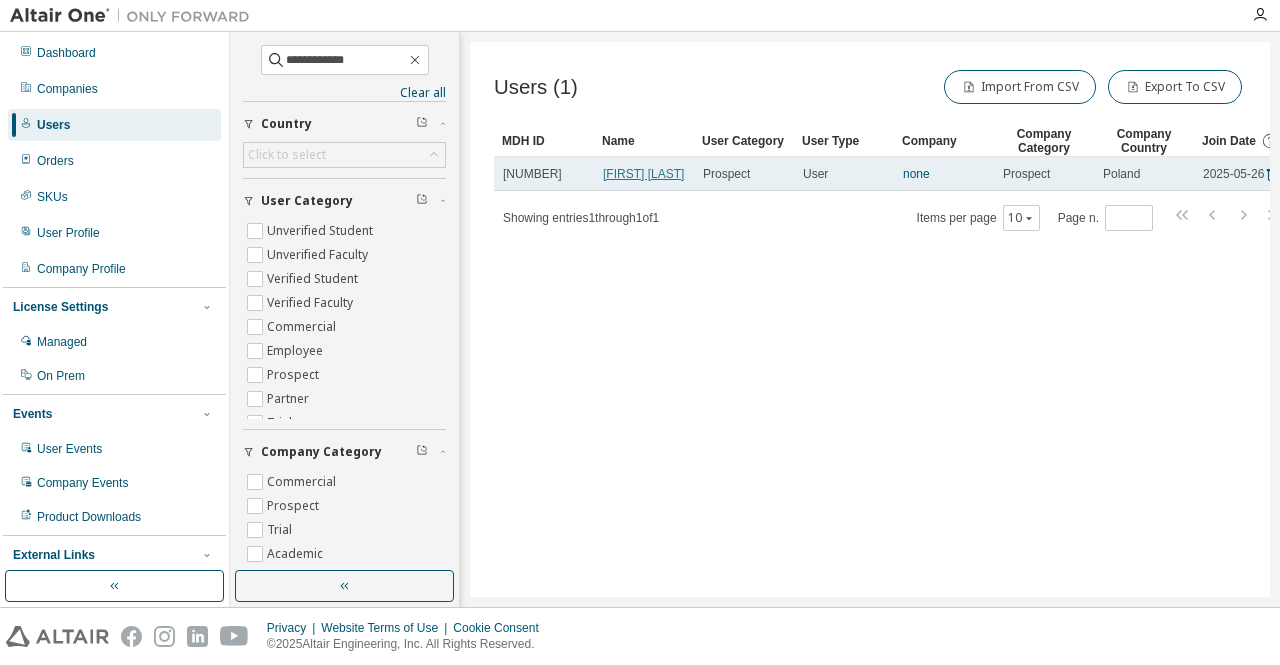 click on "[FIRST] [LAST]" at bounding box center [643, 174] 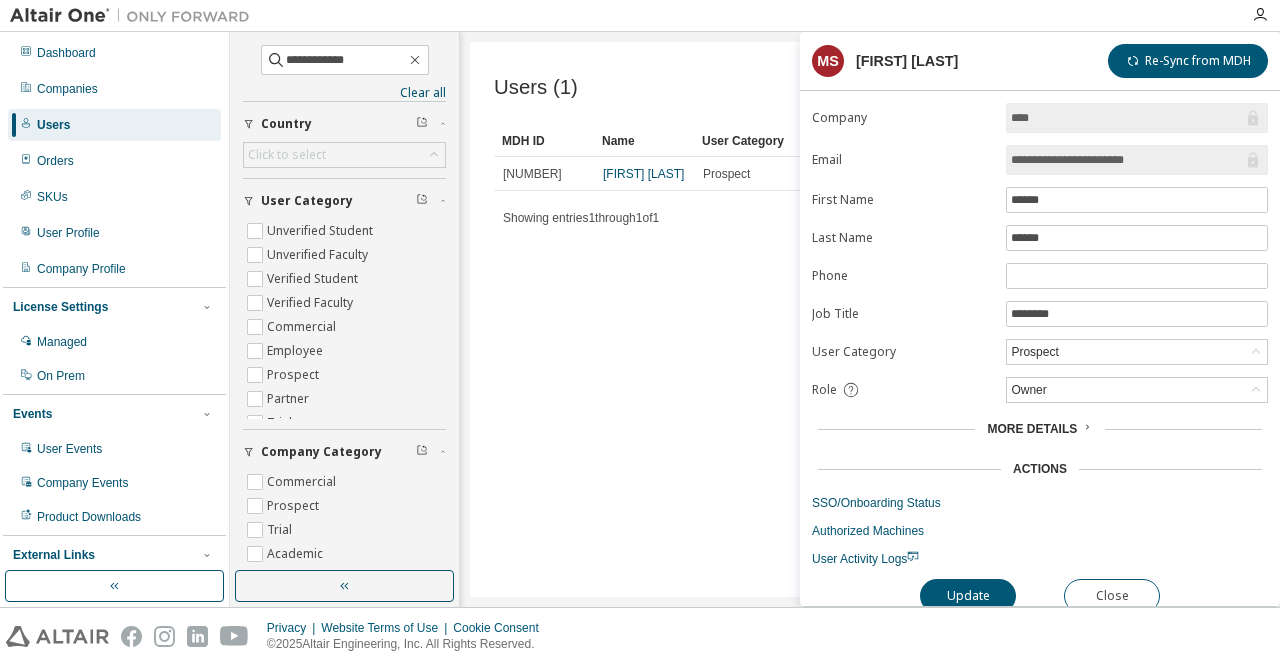 click on "More Details" at bounding box center (1032, 429) 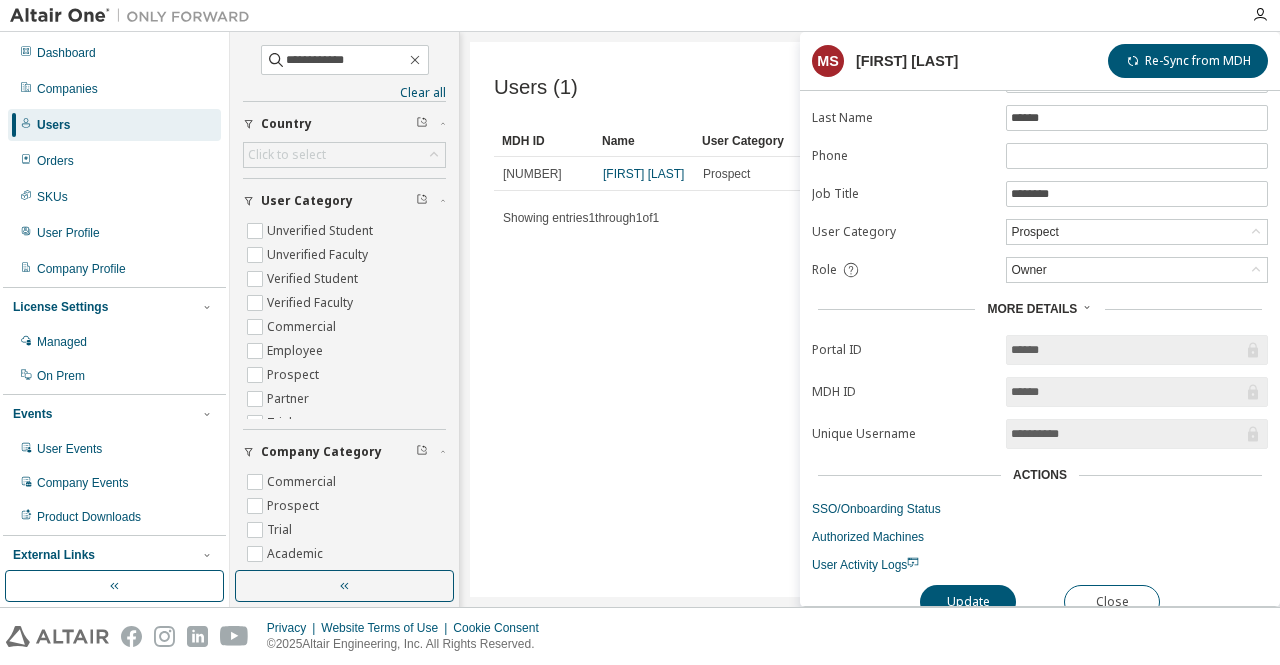 scroll, scrollTop: 133, scrollLeft: 0, axis: vertical 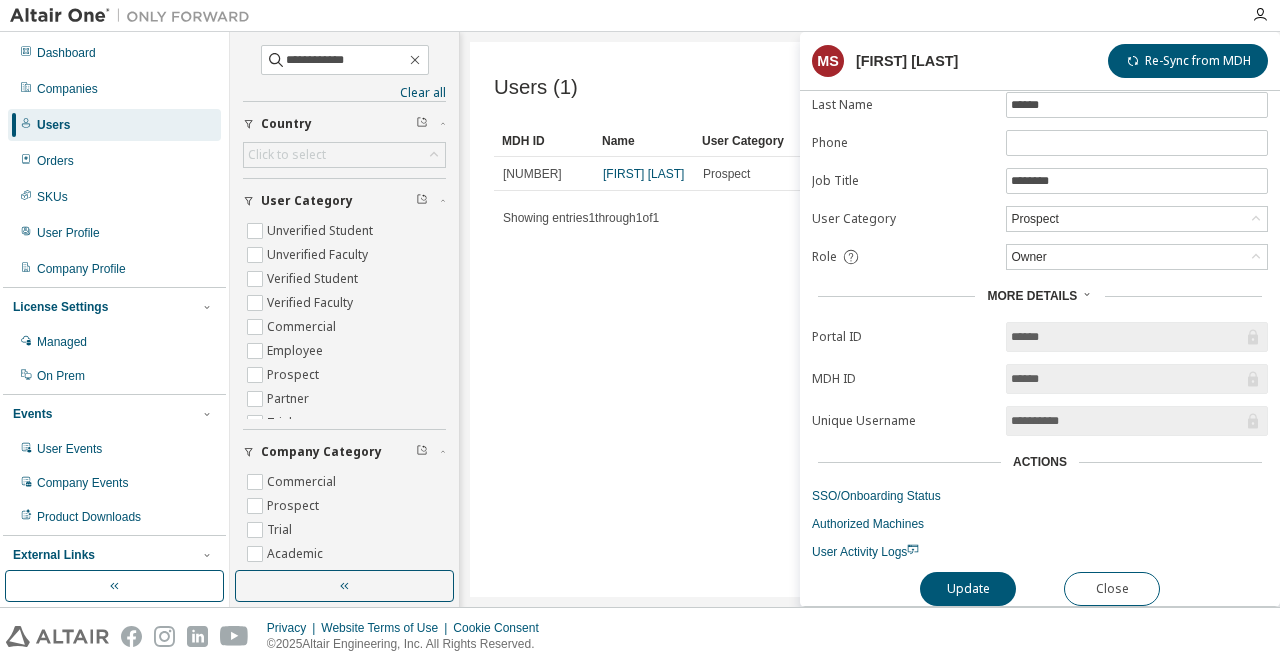 click on "Actions" at bounding box center (1040, 462) 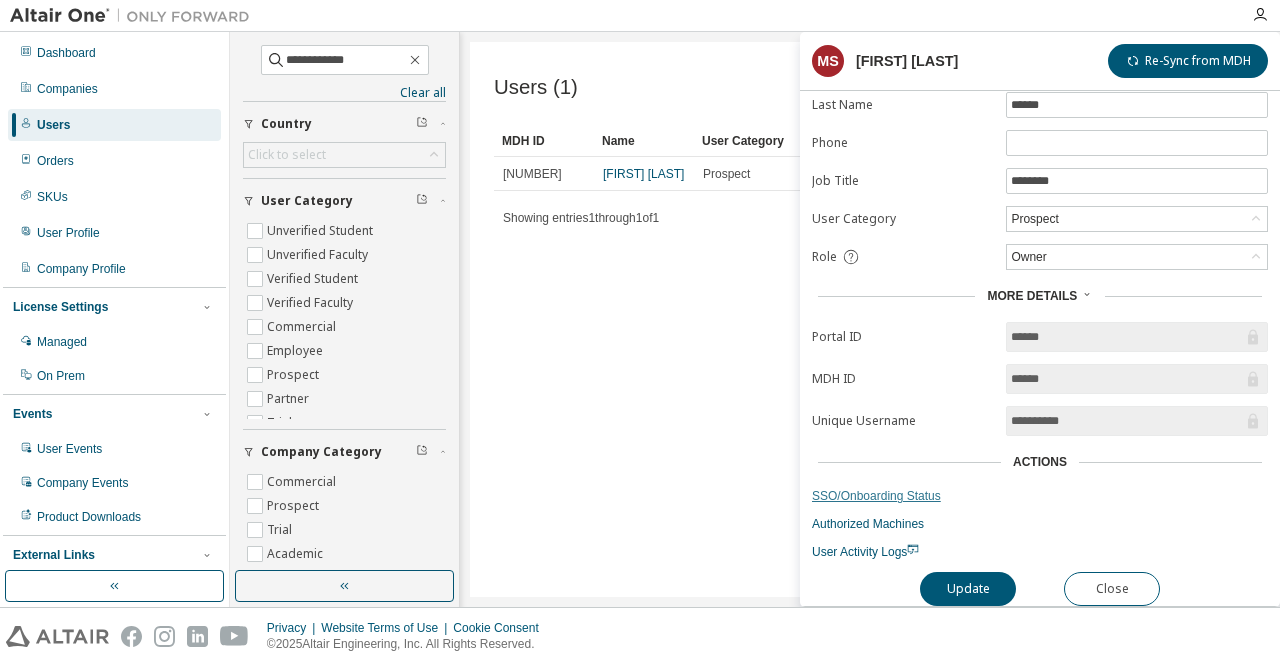 click on "SSO/Onboarding Status" at bounding box center [1040, 496] 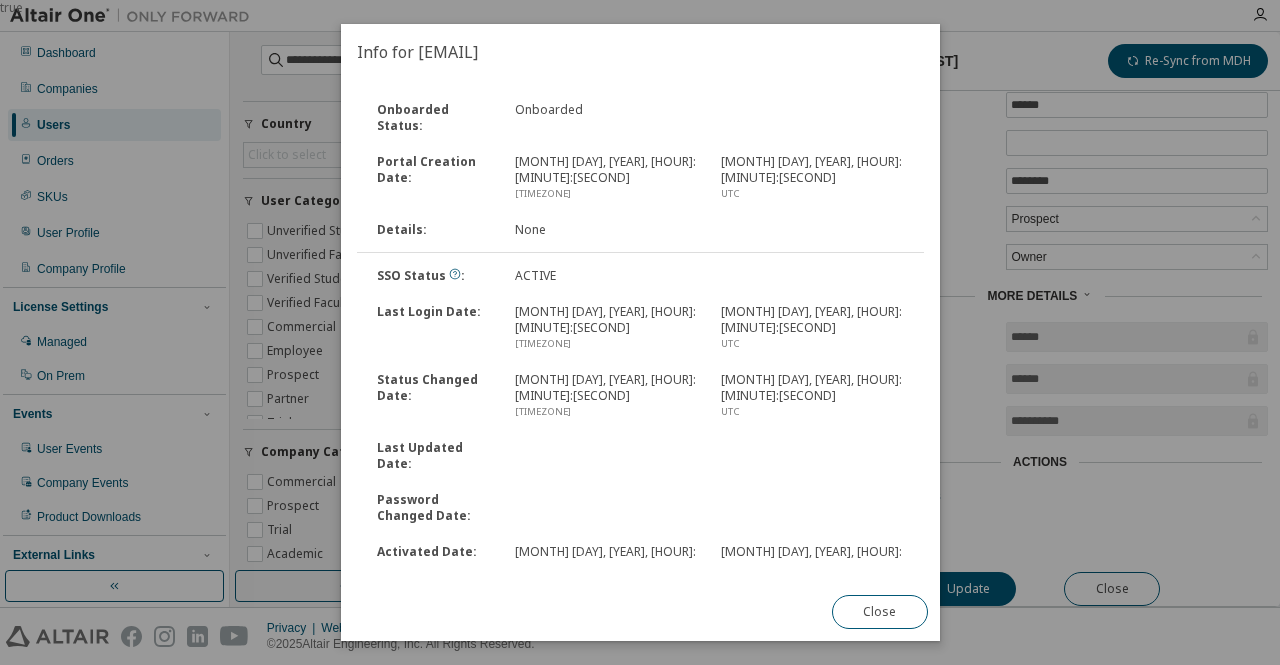 click on "true" at bounding box center (640, 332) 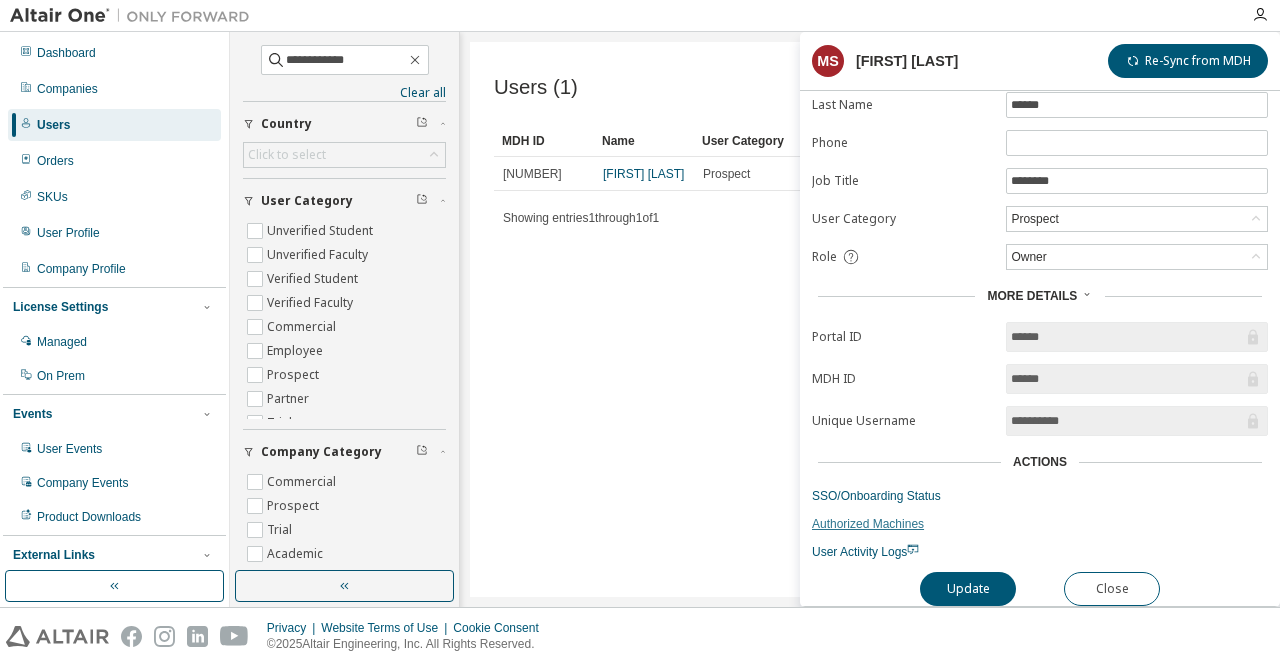 click on "Authorized Machines" at bounding box center (1040, 524) 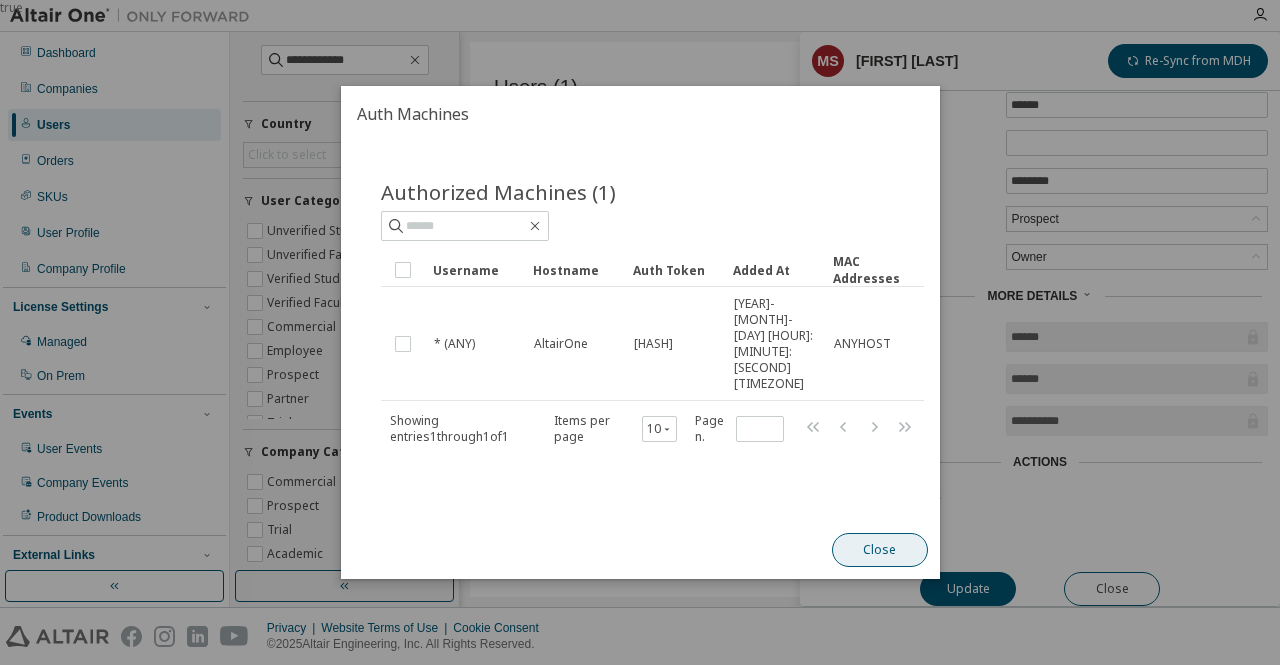 click on "Close" at bounding box center [879, 550] 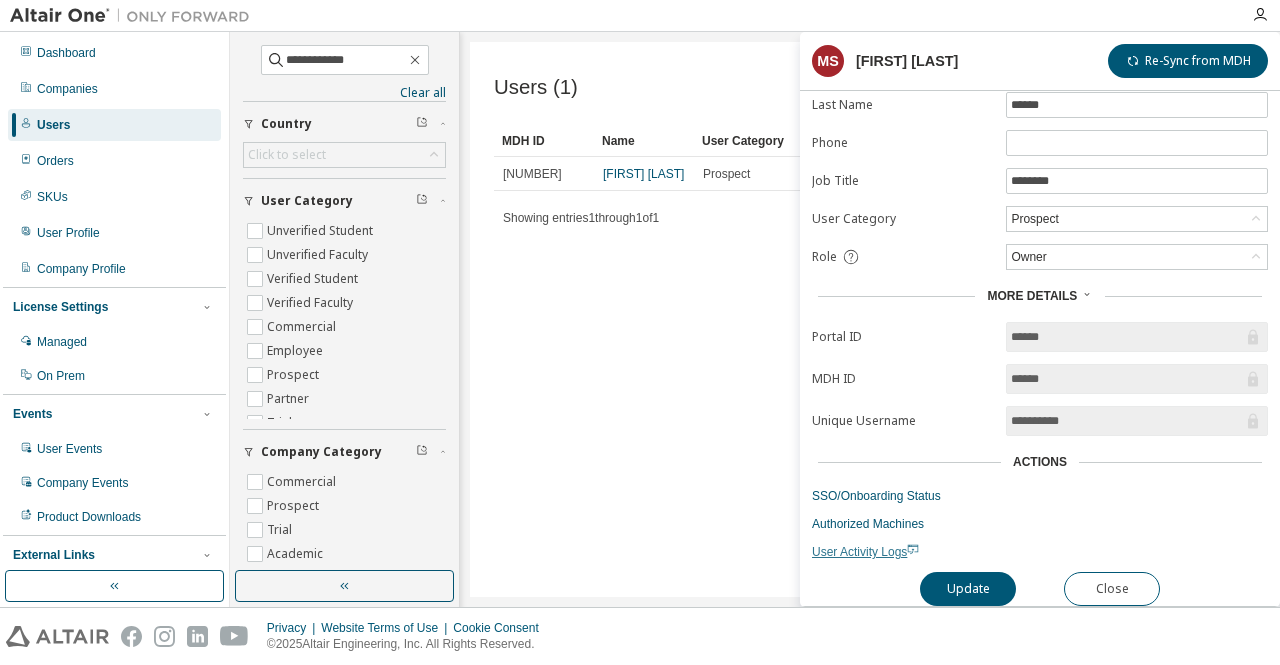 click on "User Activity Logs" at bounding box center [865, 552] 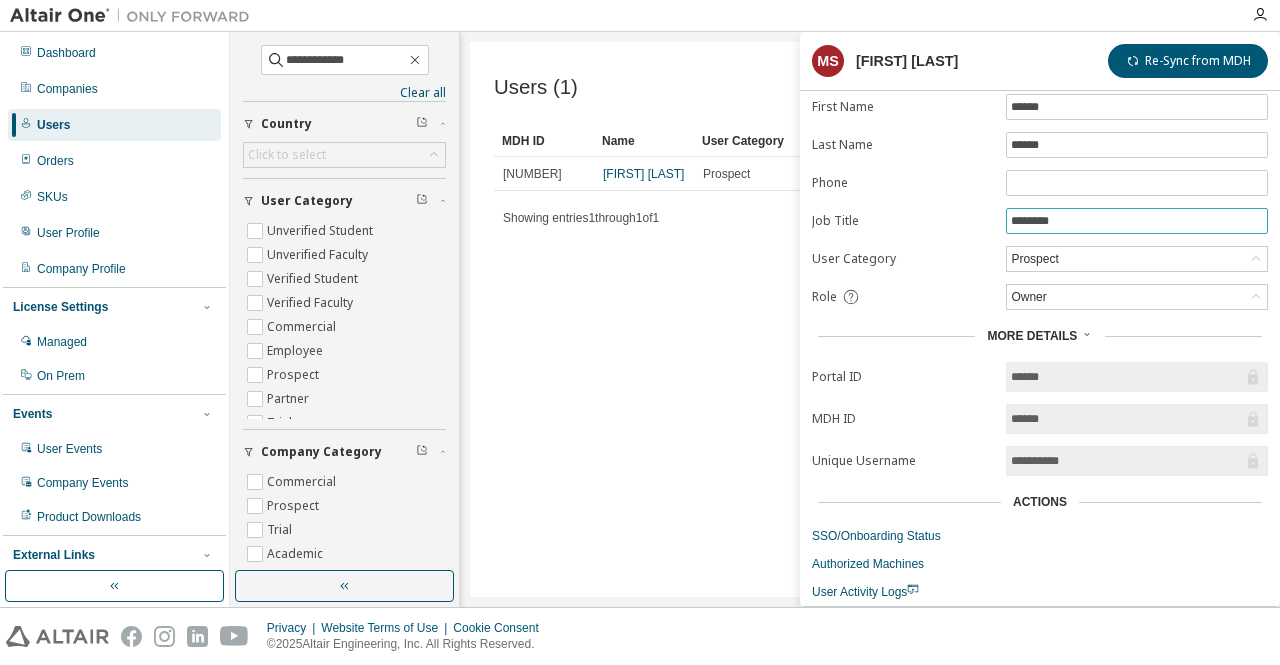 scroll, scrollTop: 0, scrollLeft: 0, axis: both 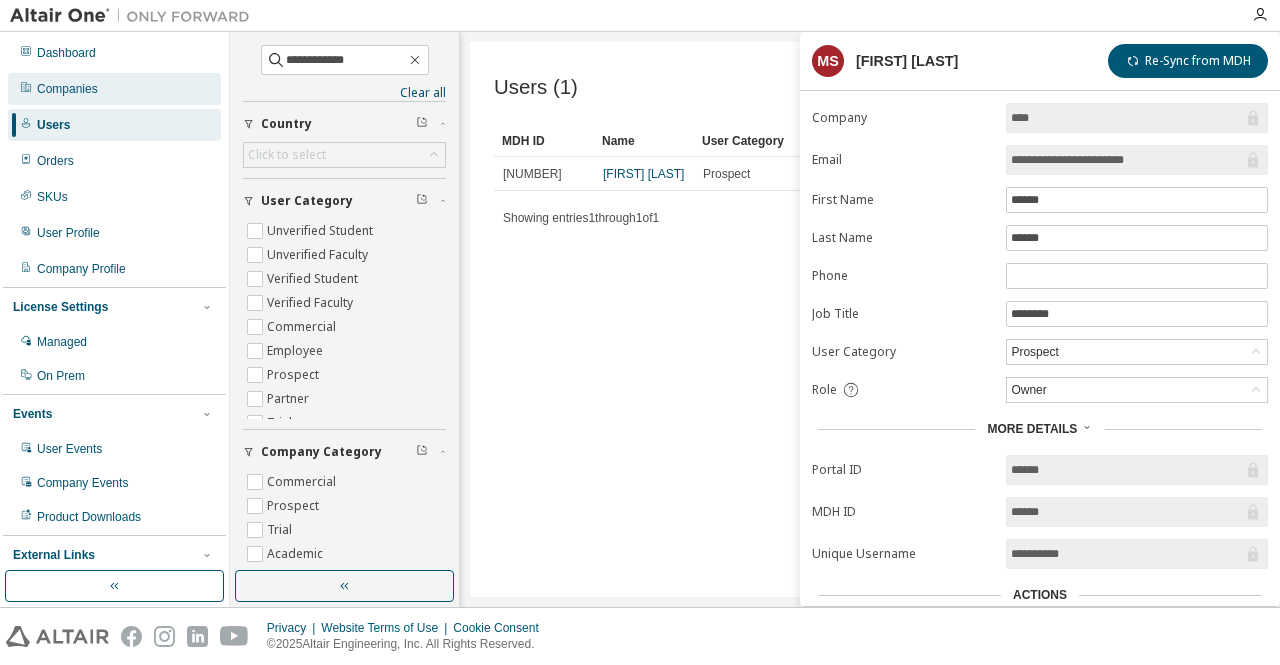 click on "Companies" at bounding box center (67, 89) 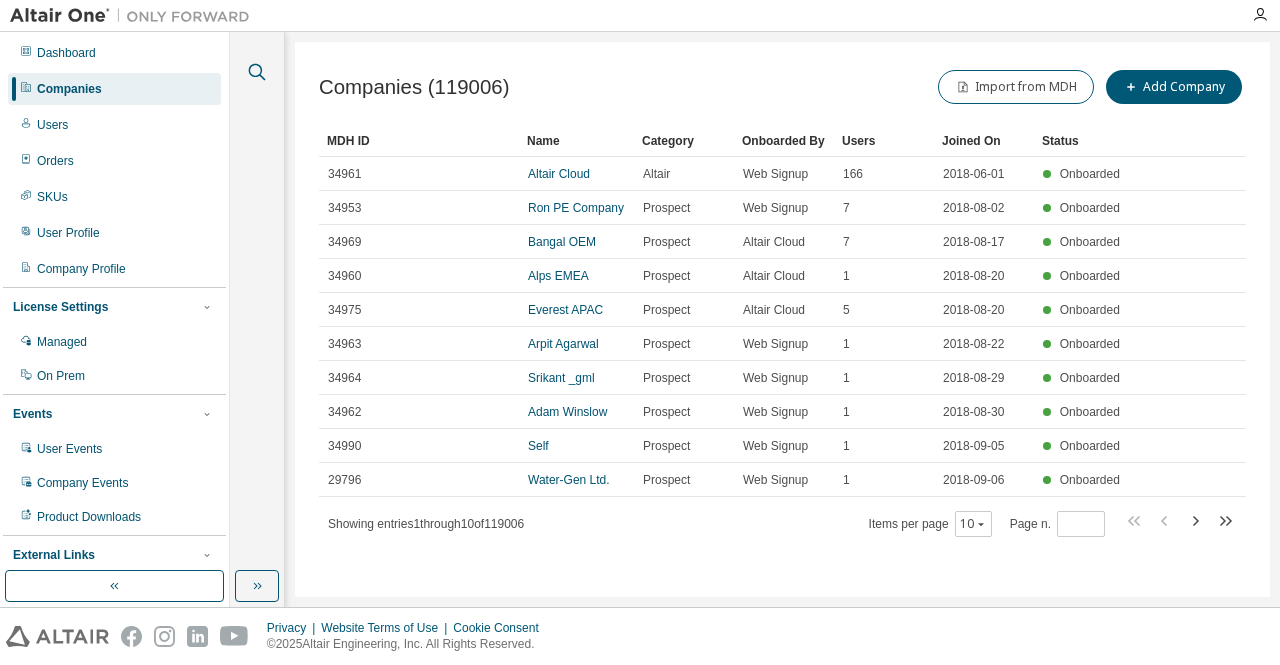 click 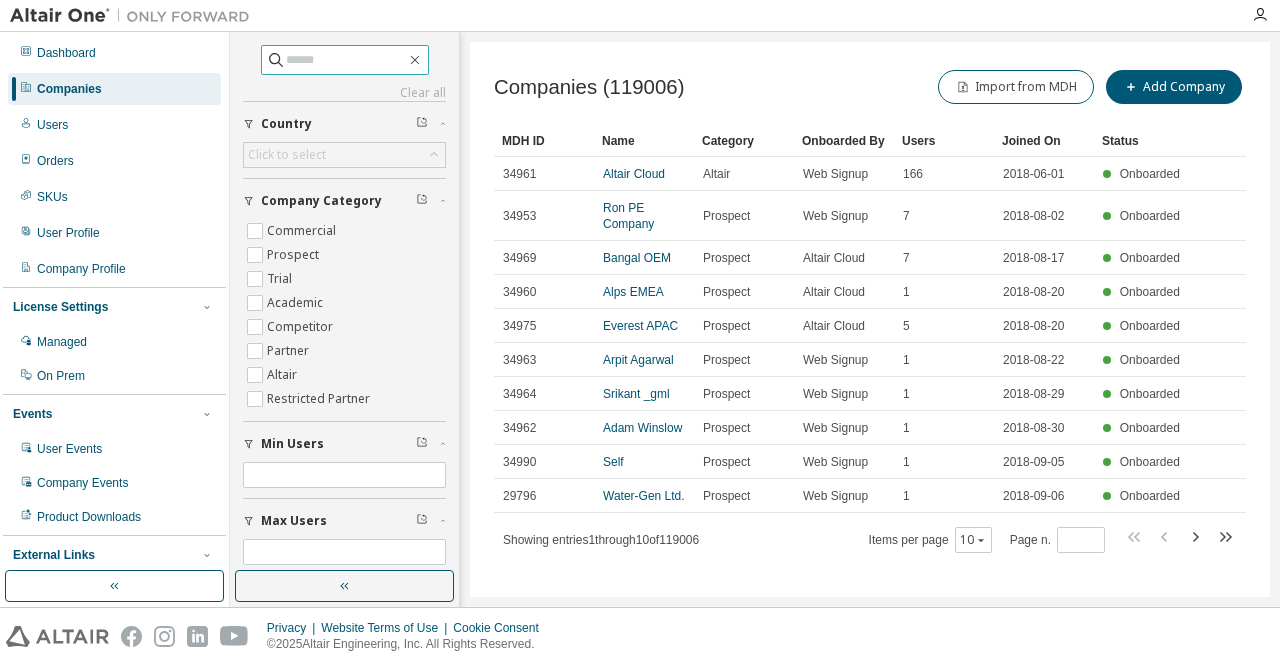click at bounding box center (346, 60) 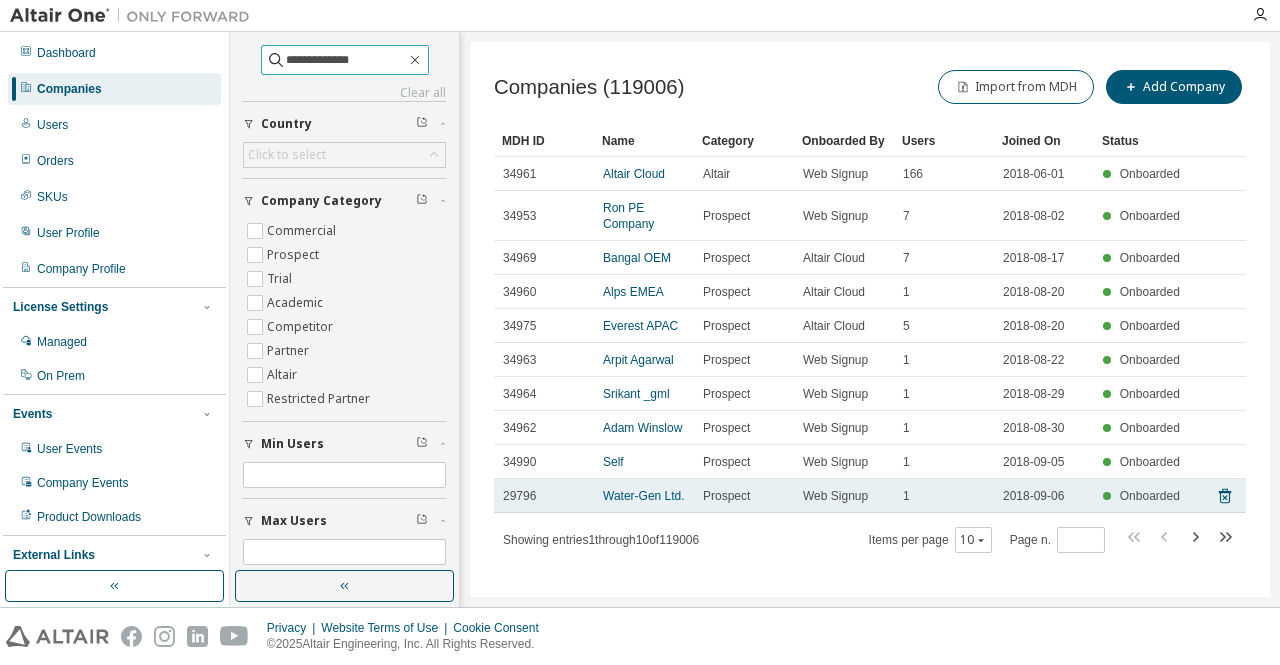 type on "**********" 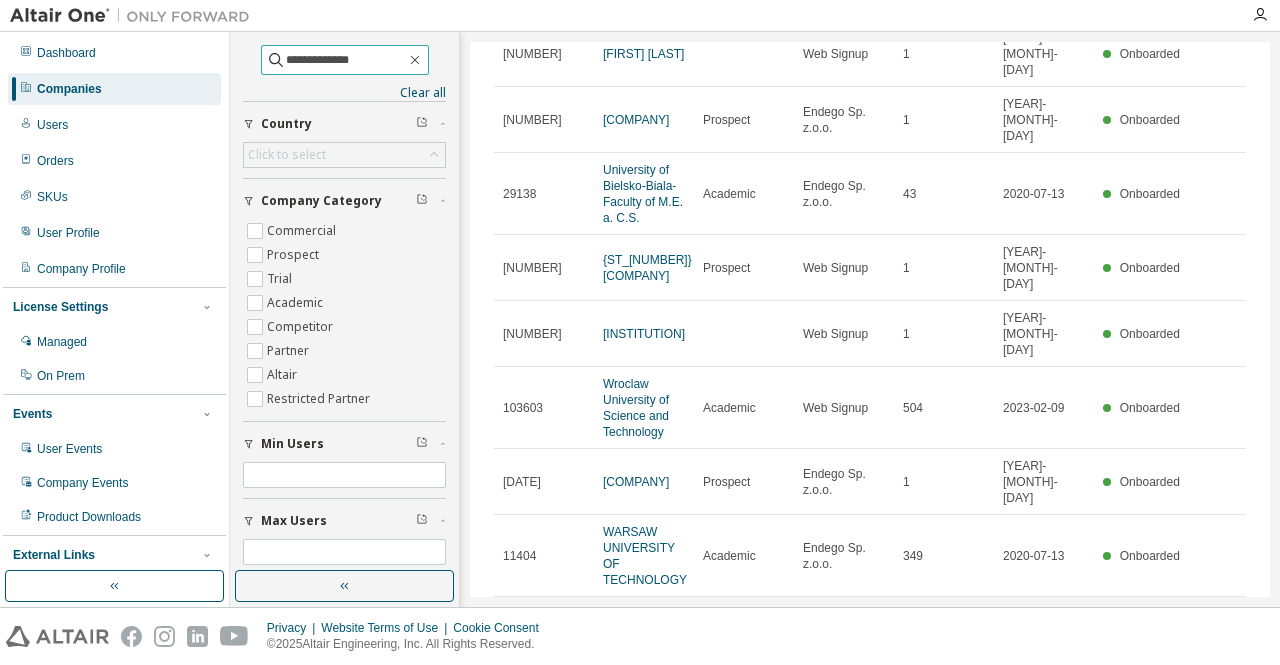 scroll, scrollTop: 248, scrollLeft: 0, axis: vertical 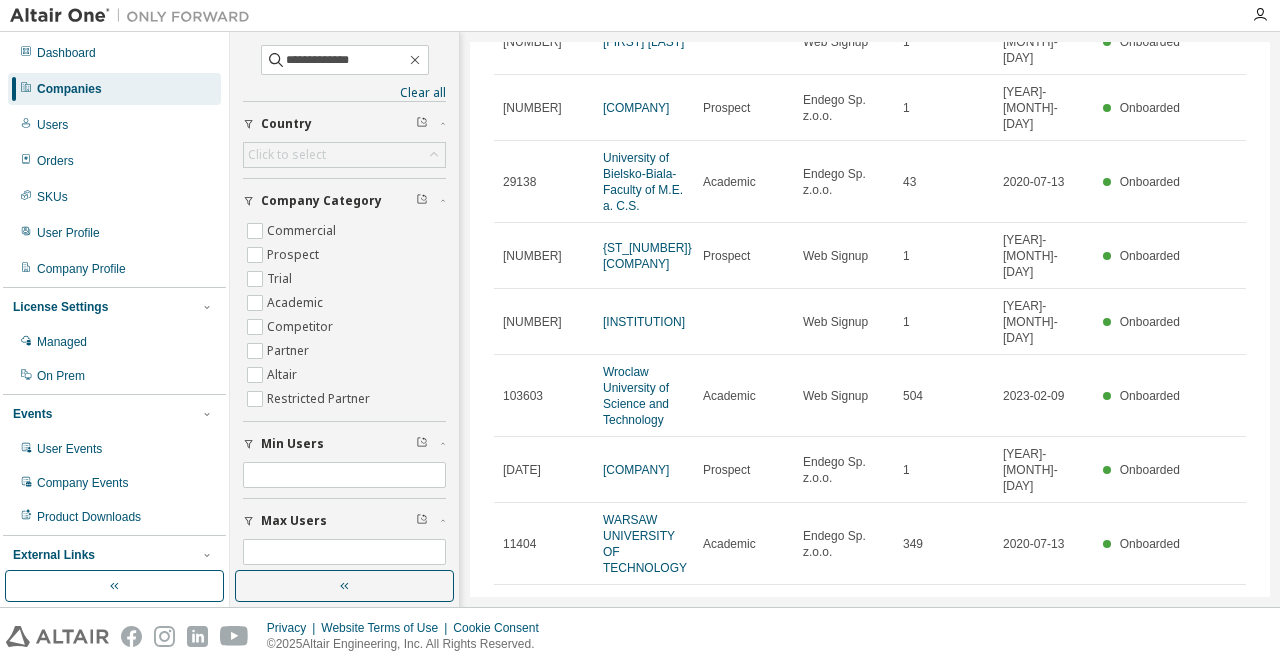 click 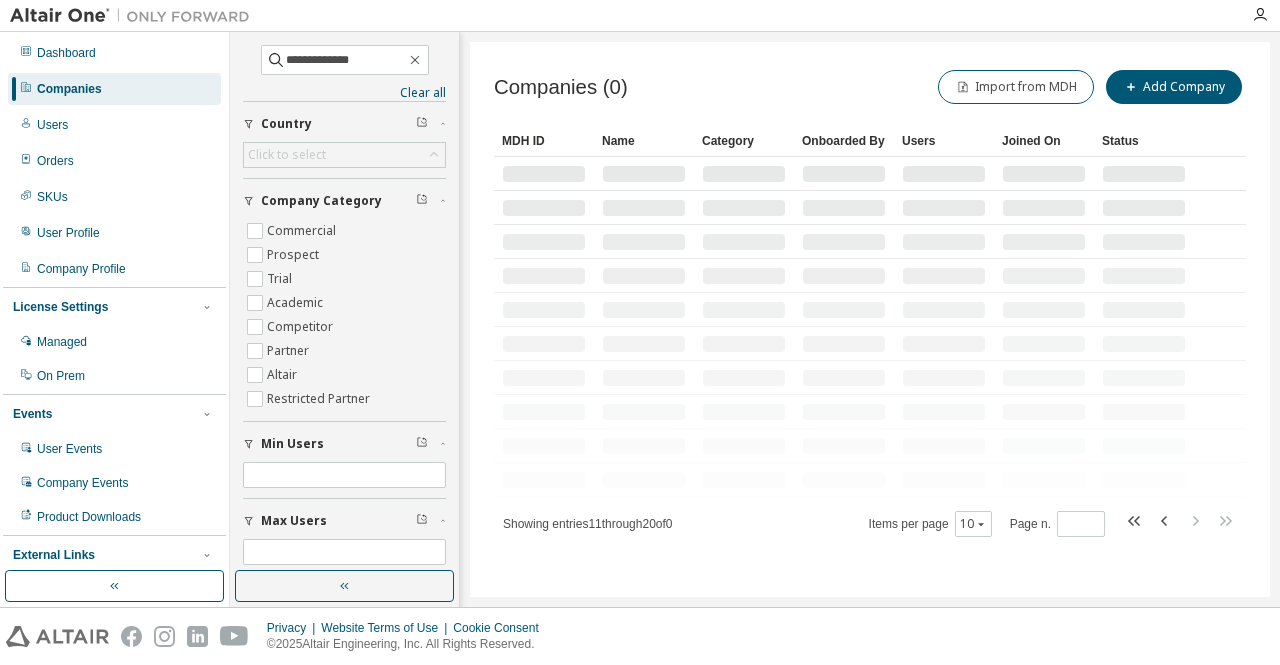 scroll, scrollTop: 0, scrollLeft: 0, axis: both 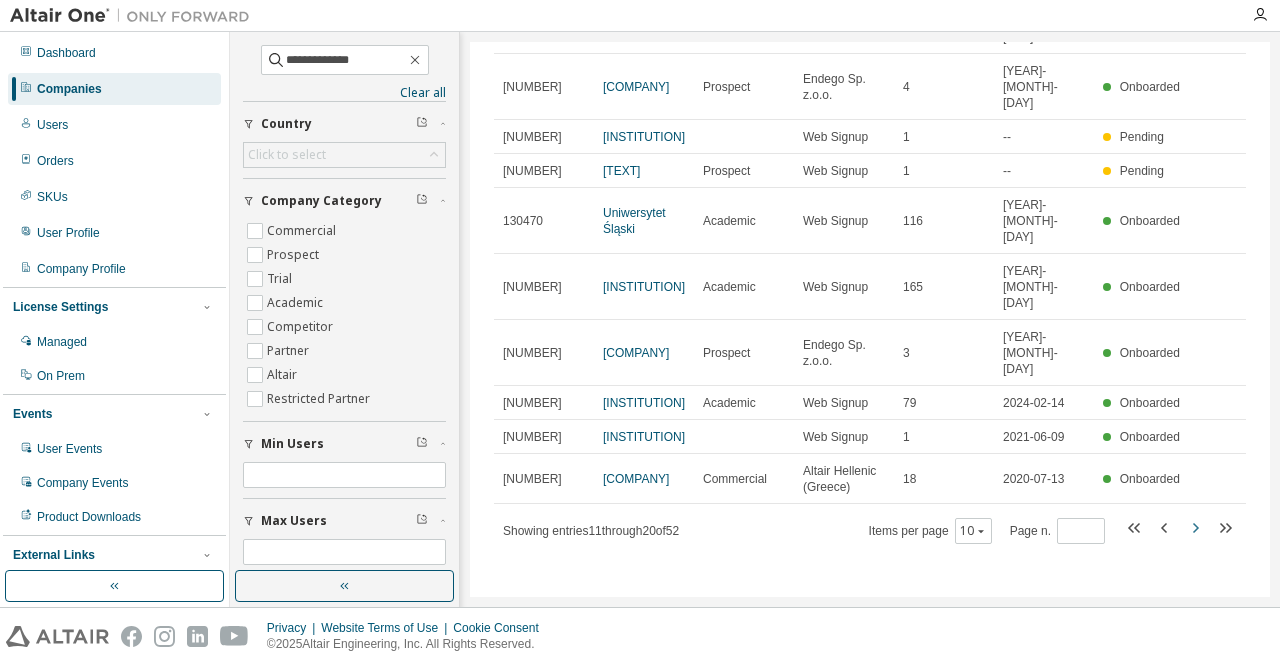 click 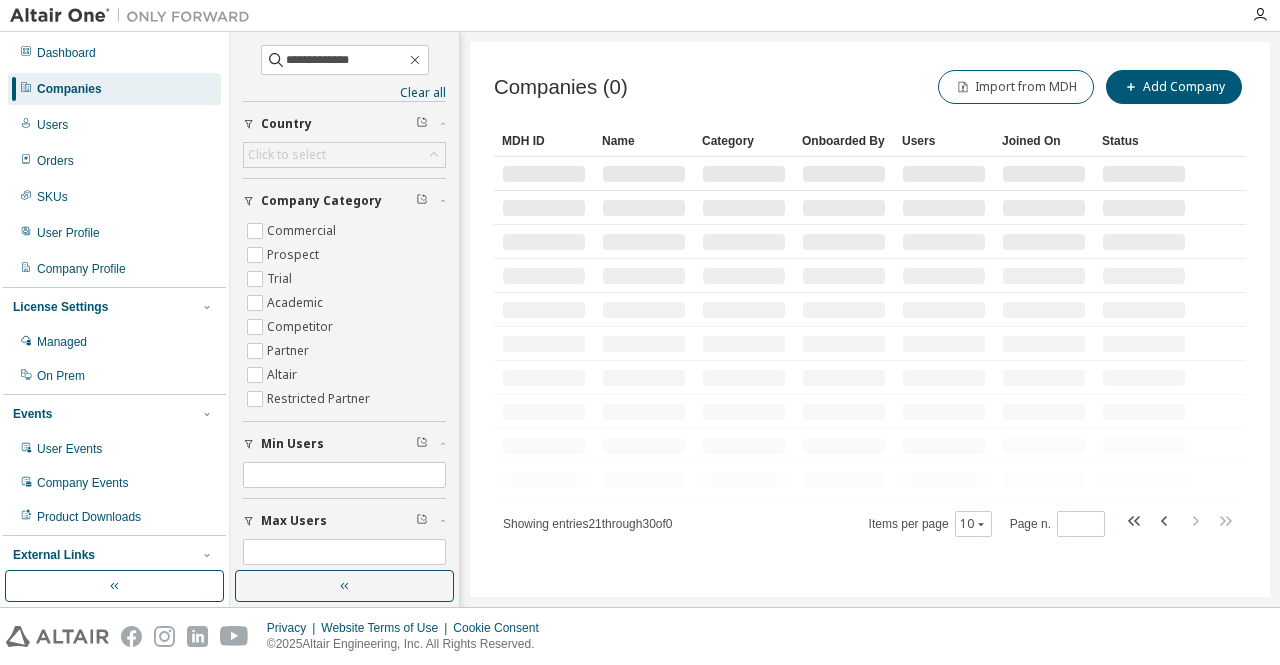 scroll, scrollTop: 0, scrollLeft: 0, axis: both 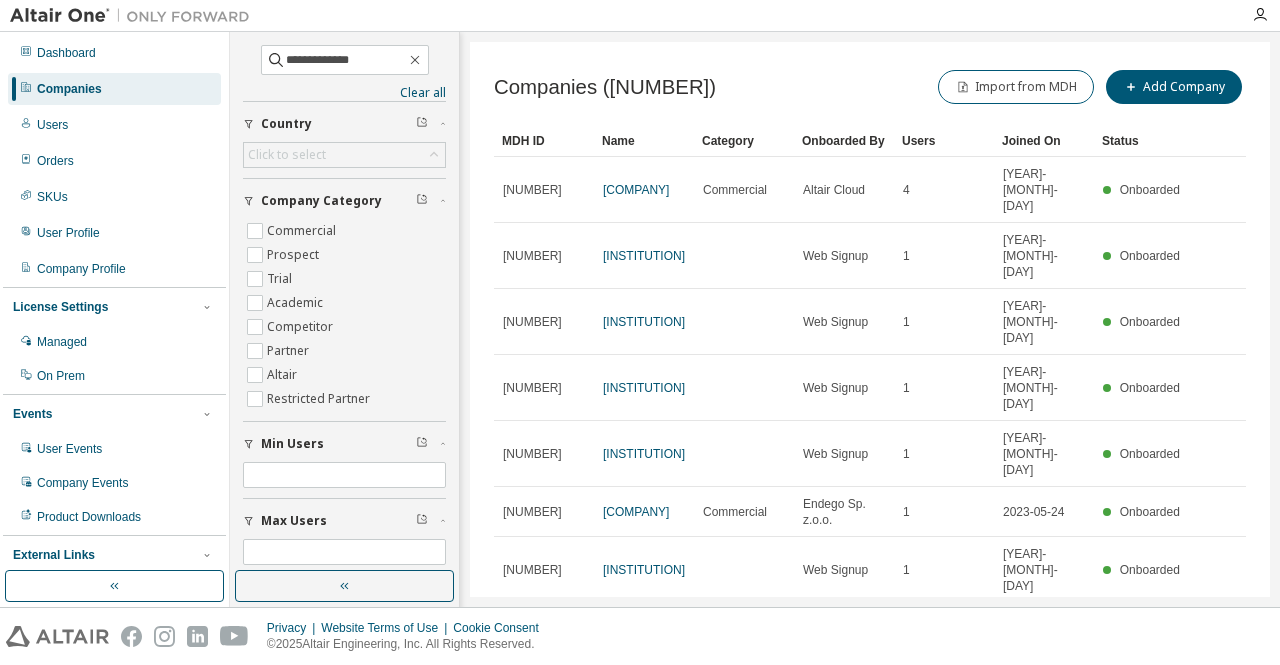 click on "**********" at bounding box center [344, 301] 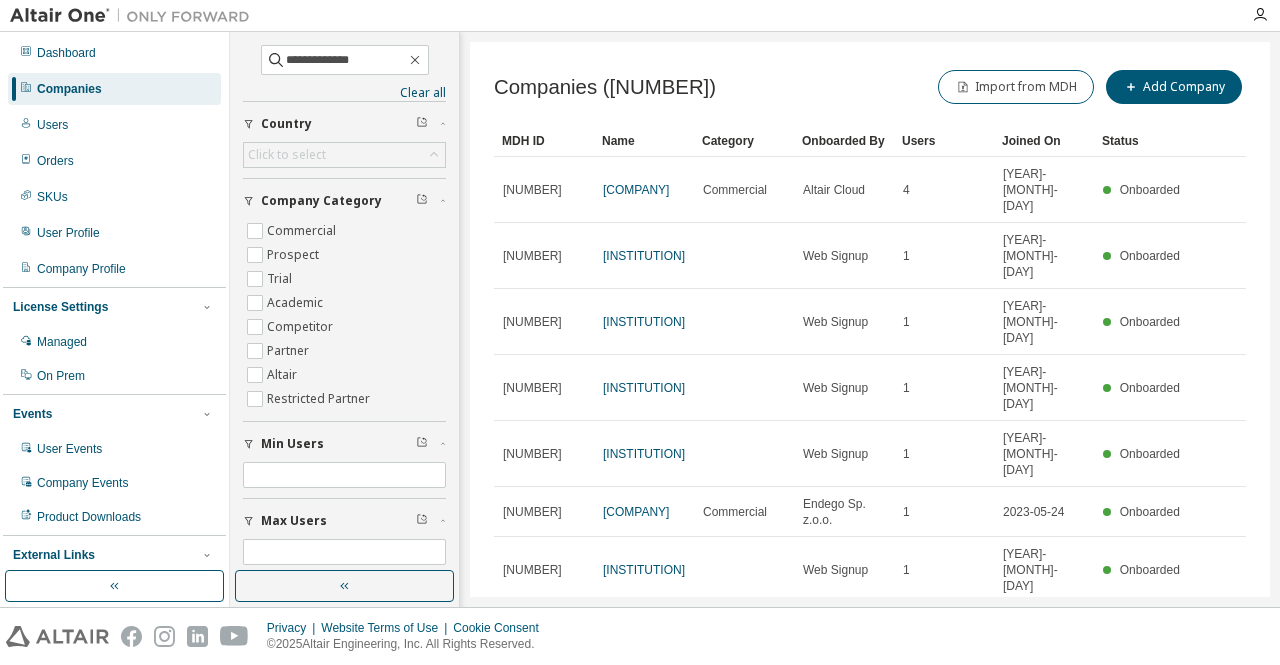 scroll, scrollTop: 111, scrollLeft: 0, axis: vertical 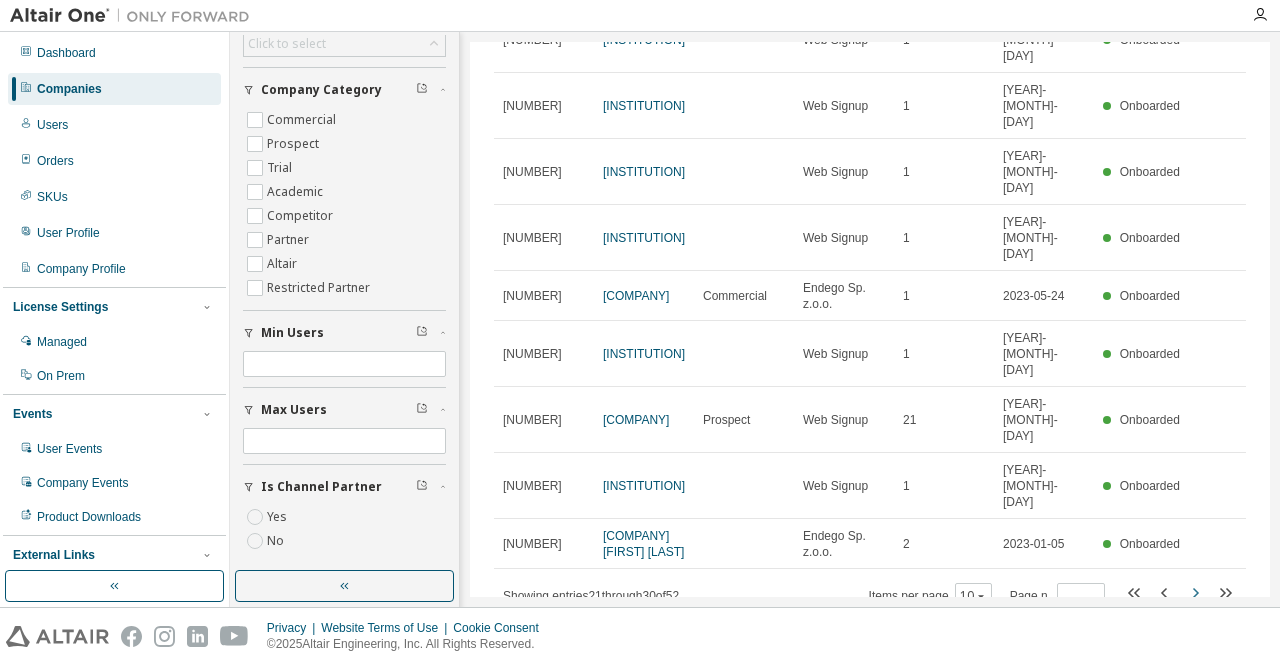 click 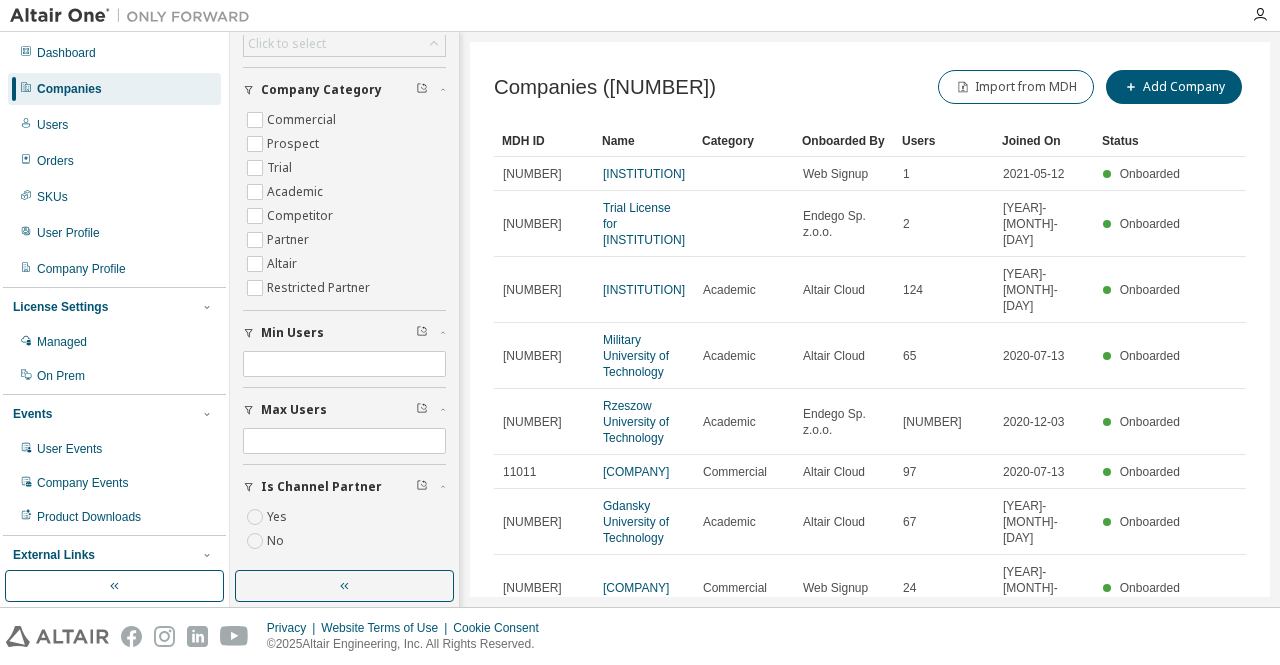 drag, startPoint x: 1272, startPoint y: 222, endPoint x: 1272, endPoint y: 265, distance: 43 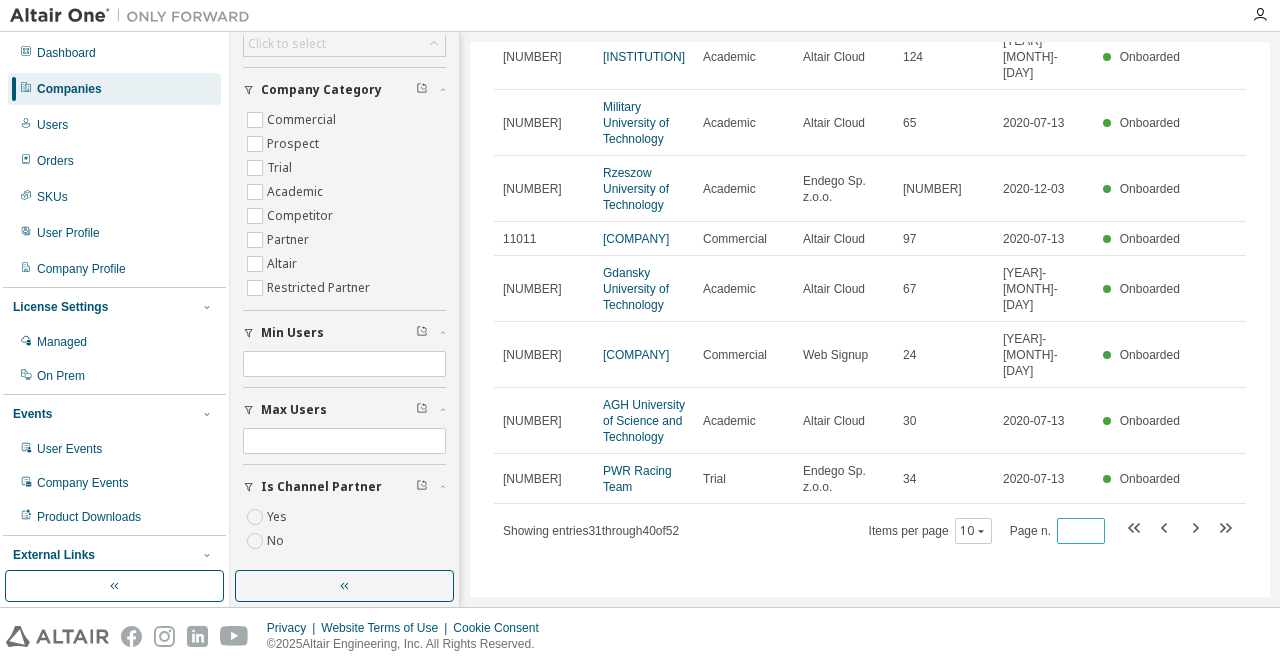 click on "*" at bounding box center [1081, 531] 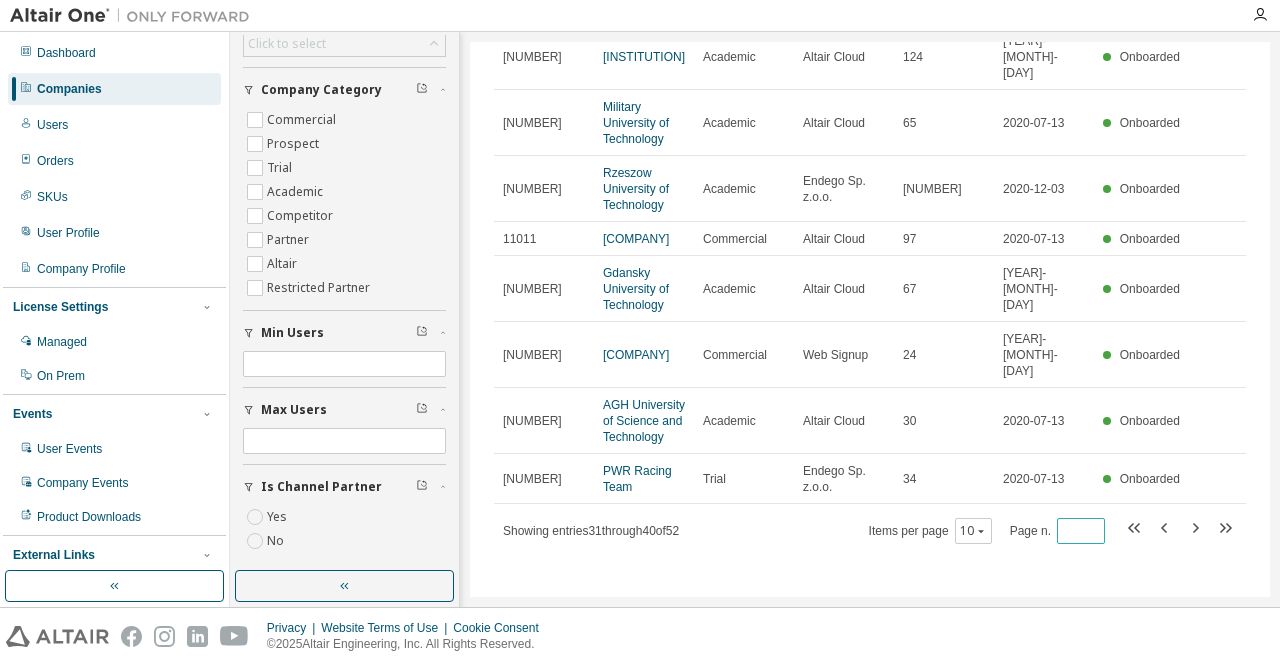 click on "*" at bounding box center (1081, 531) 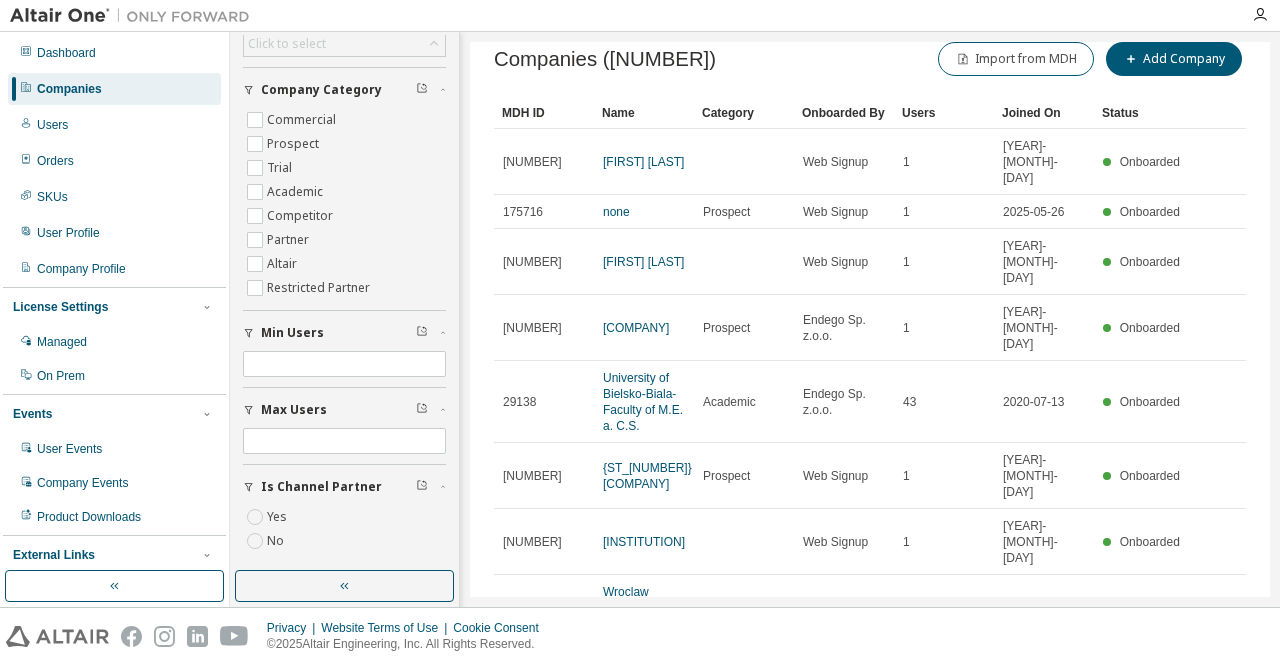 scroll, scrollTop: 0, scrollLeft: 0, axis: both 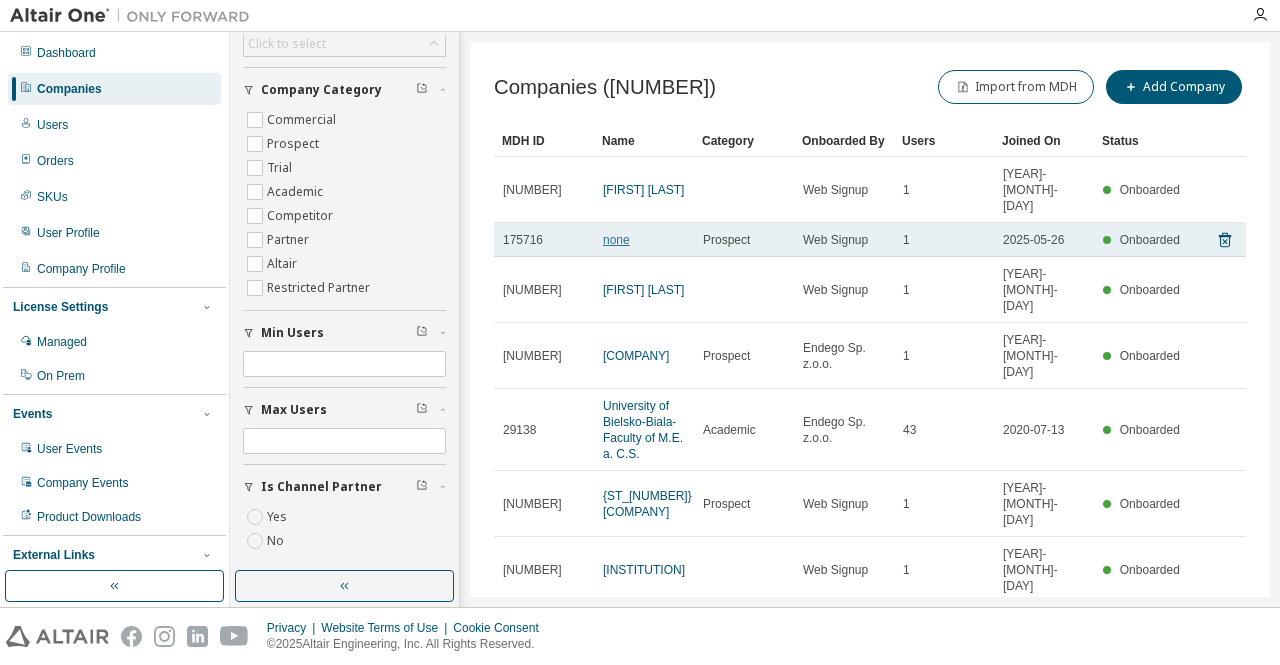 click on "none" at bounding box center (616, 240) 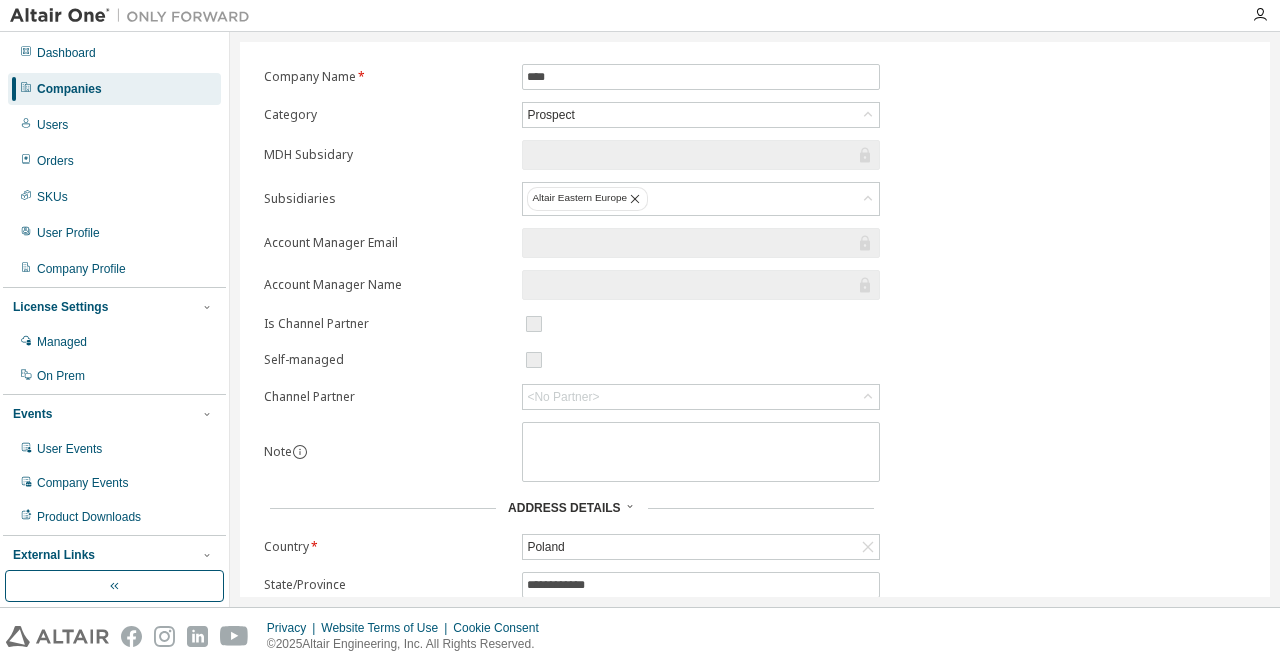 scroll, scrollTop: 0, scrollLeft: 0, axis: both 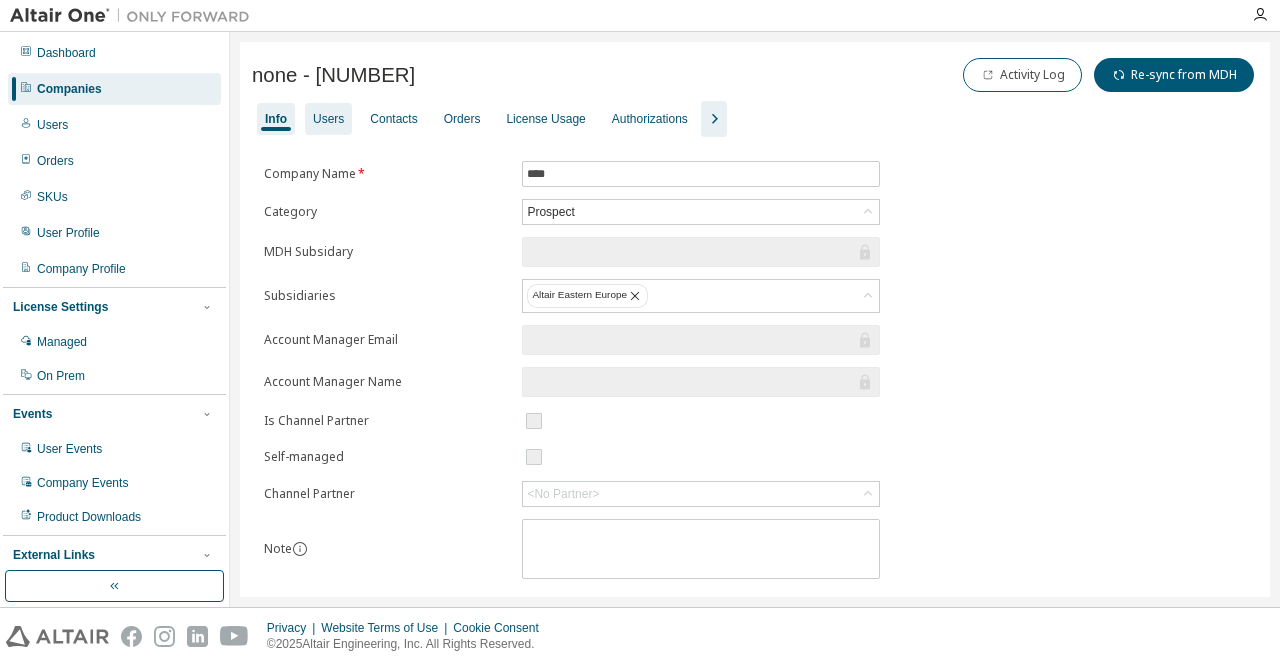 click on "Users" at bounding box center [328, 119] 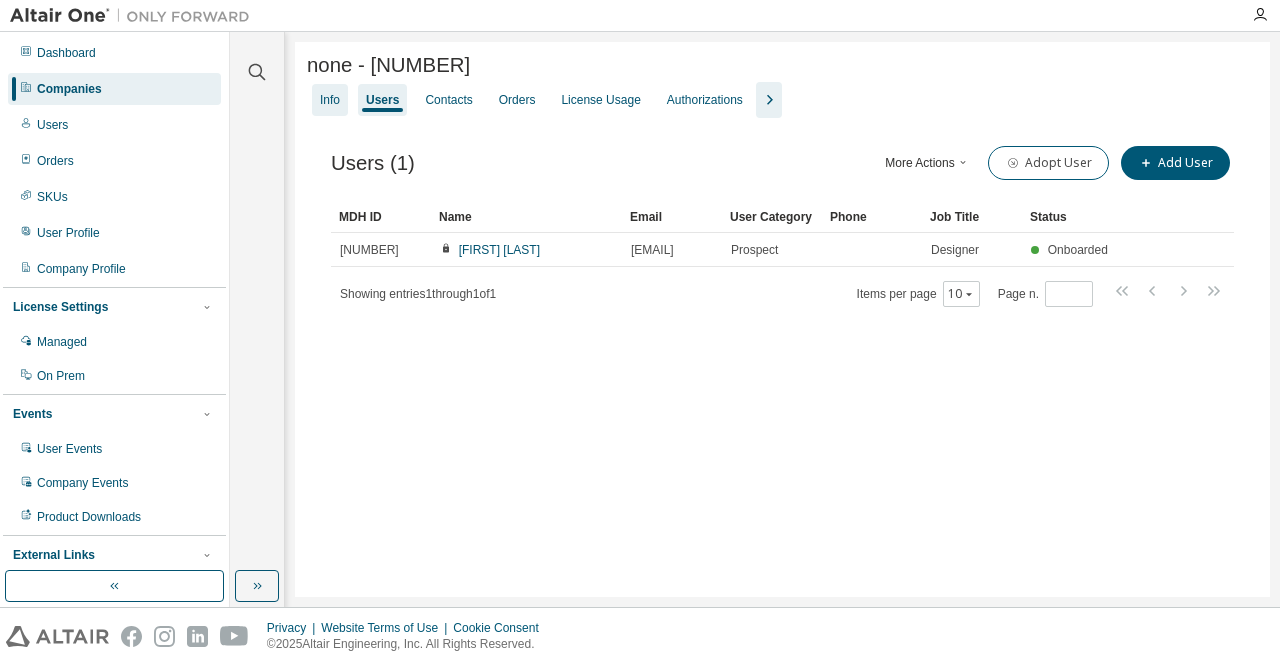 click on "Info" at bounding box center [330, 100] 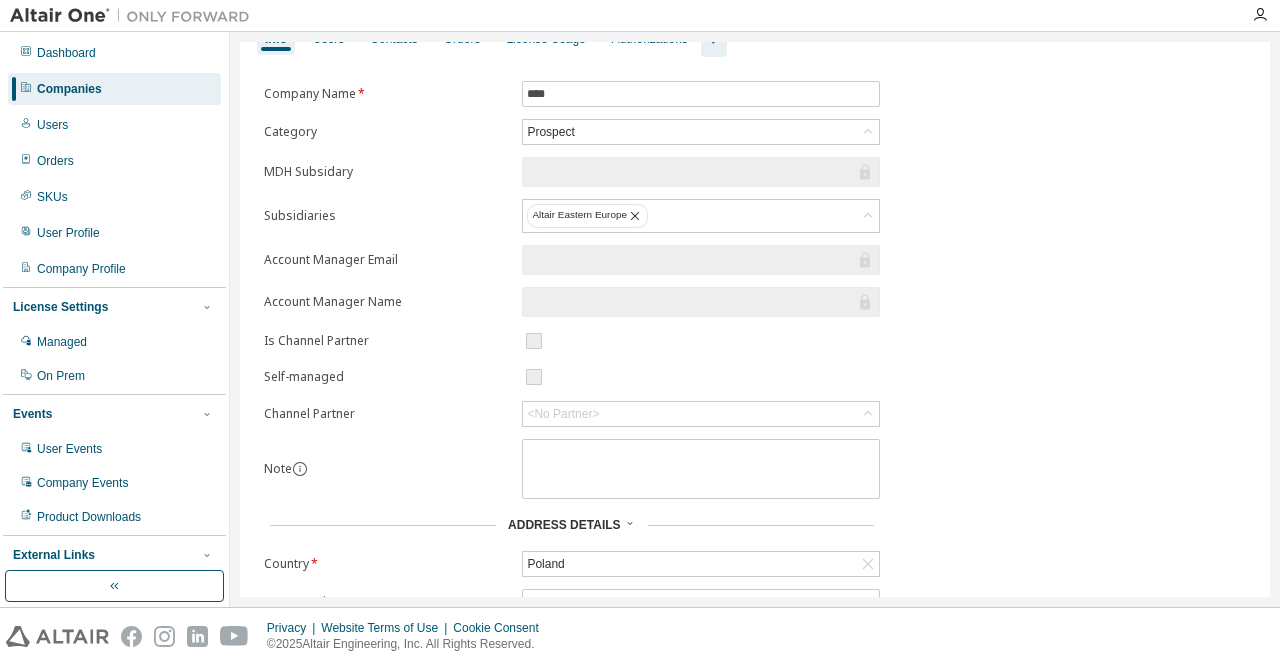 scroll, scrollTop: 120, scrollLeft: 0, axis: vertical 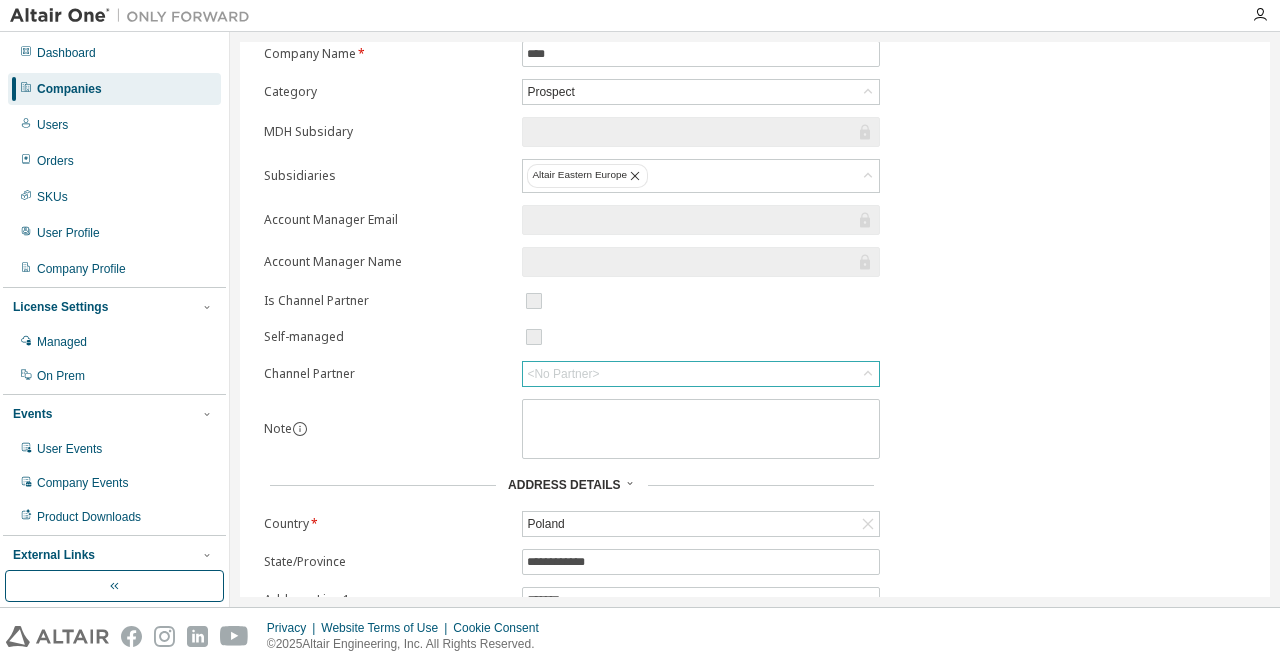 click on "<No Partner>" at bounding box center (563, 374) 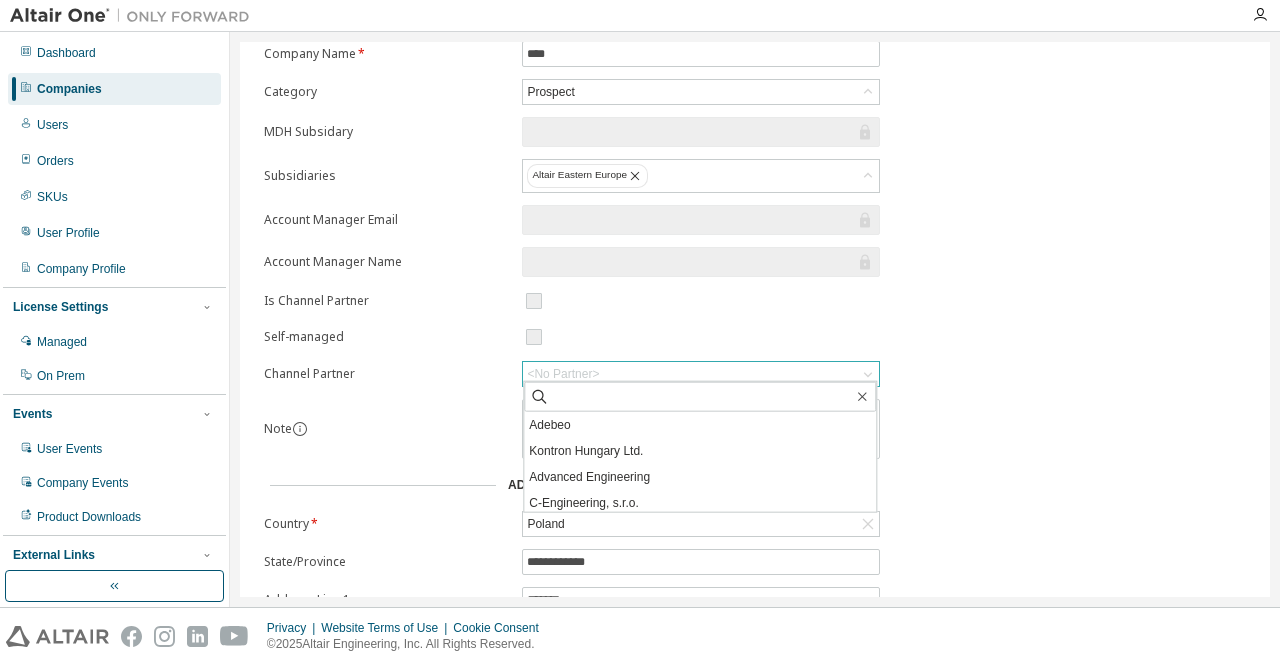 click on "<No Partner>" at bounding box center (563, 374) 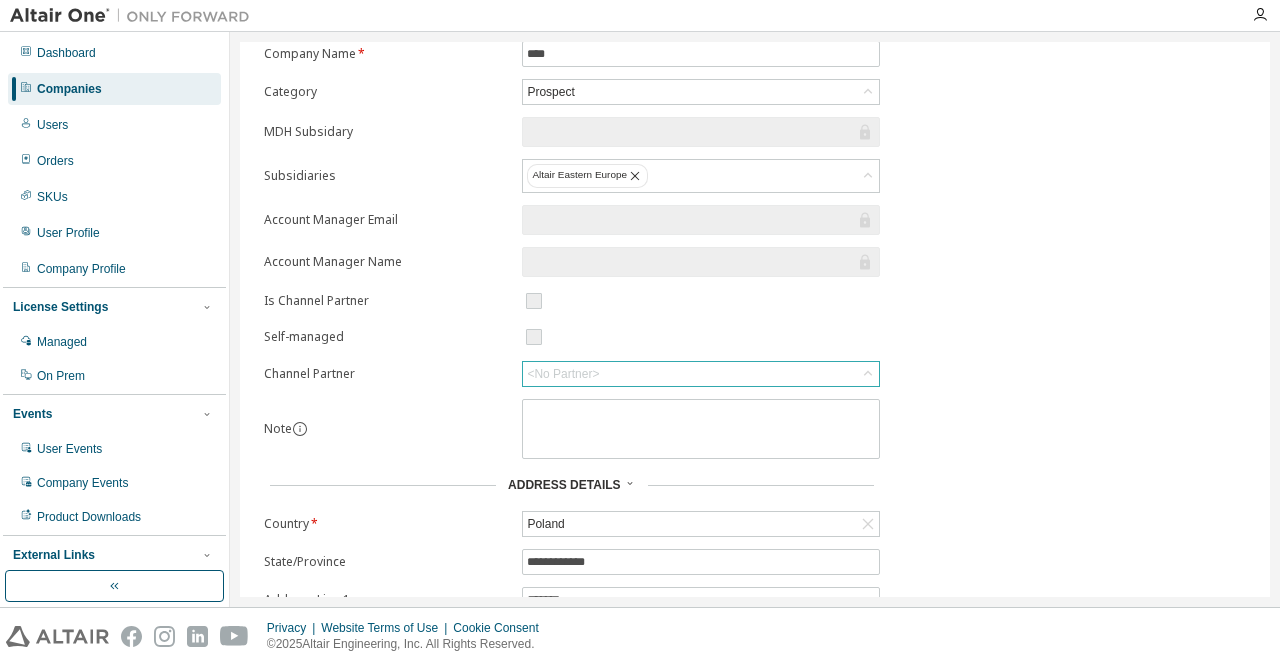 click on "<No Partner>" at bounding box center (563, 374) 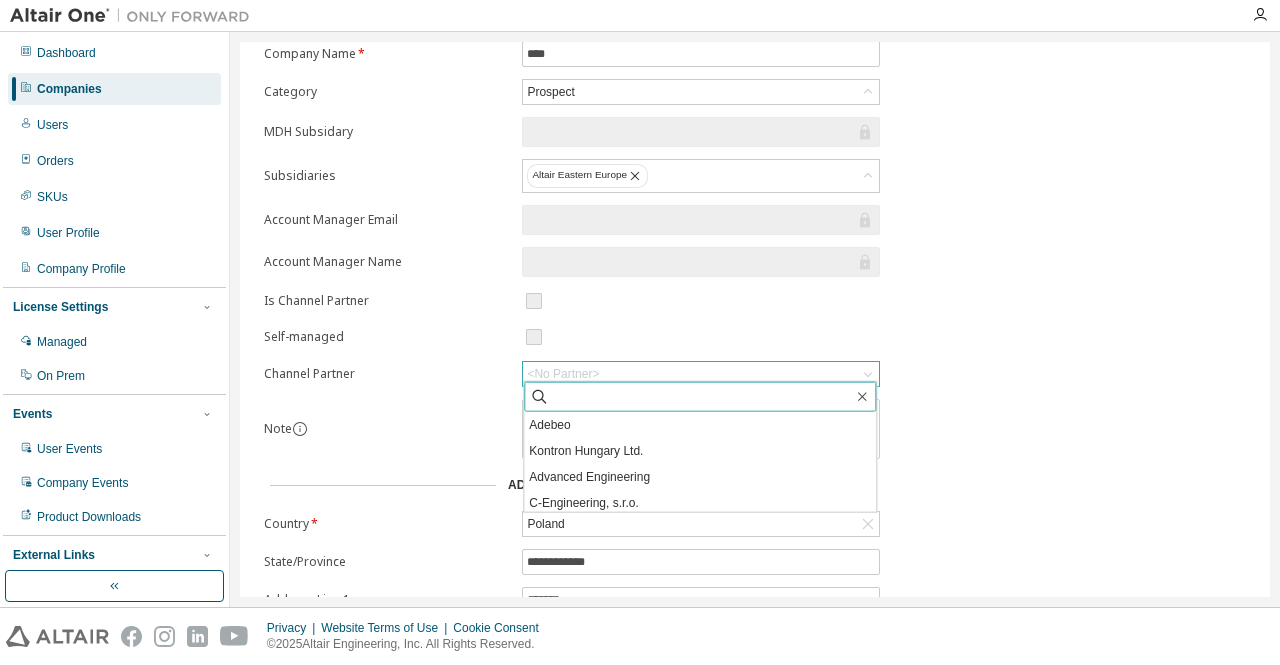 click at bounding box center [701, 397] 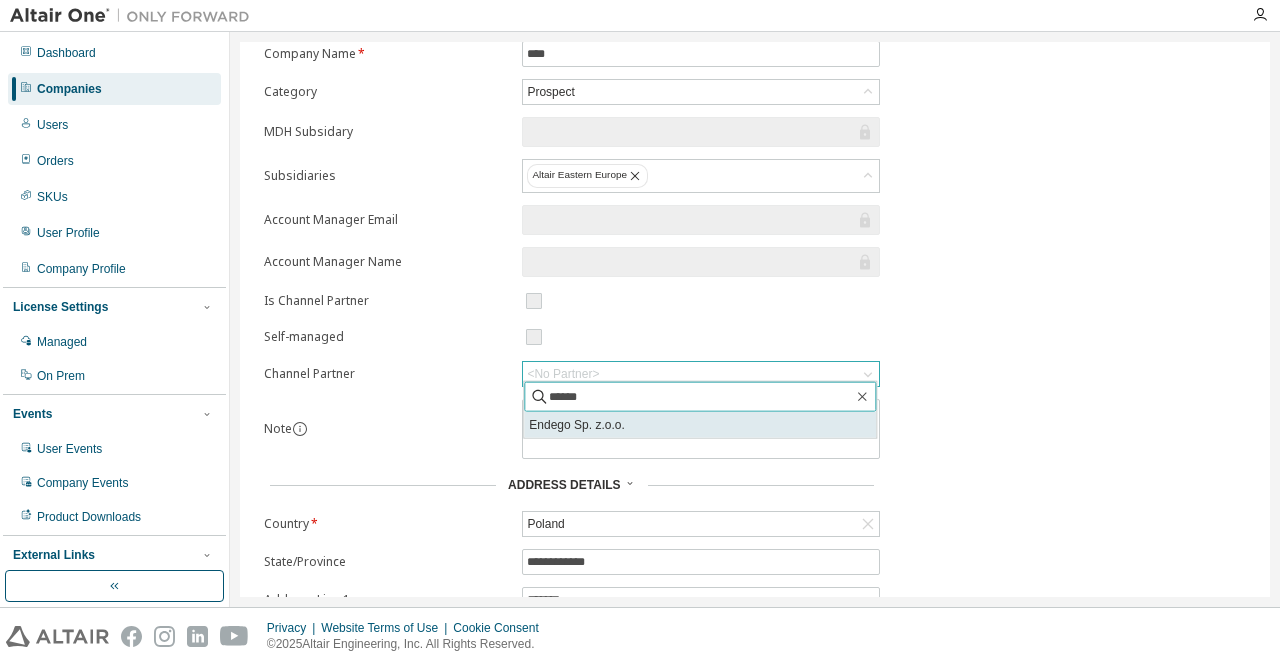 type on "******" 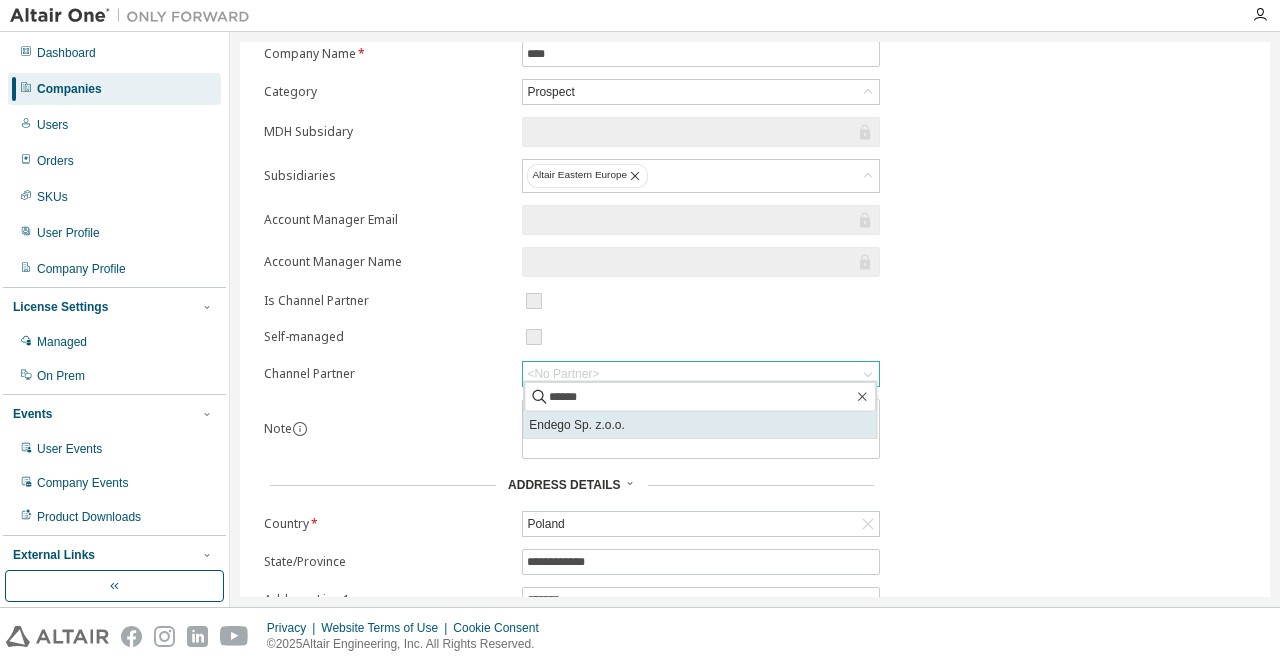 click on "Endego Sp. z.o.o." at bounding box center [700, 425] 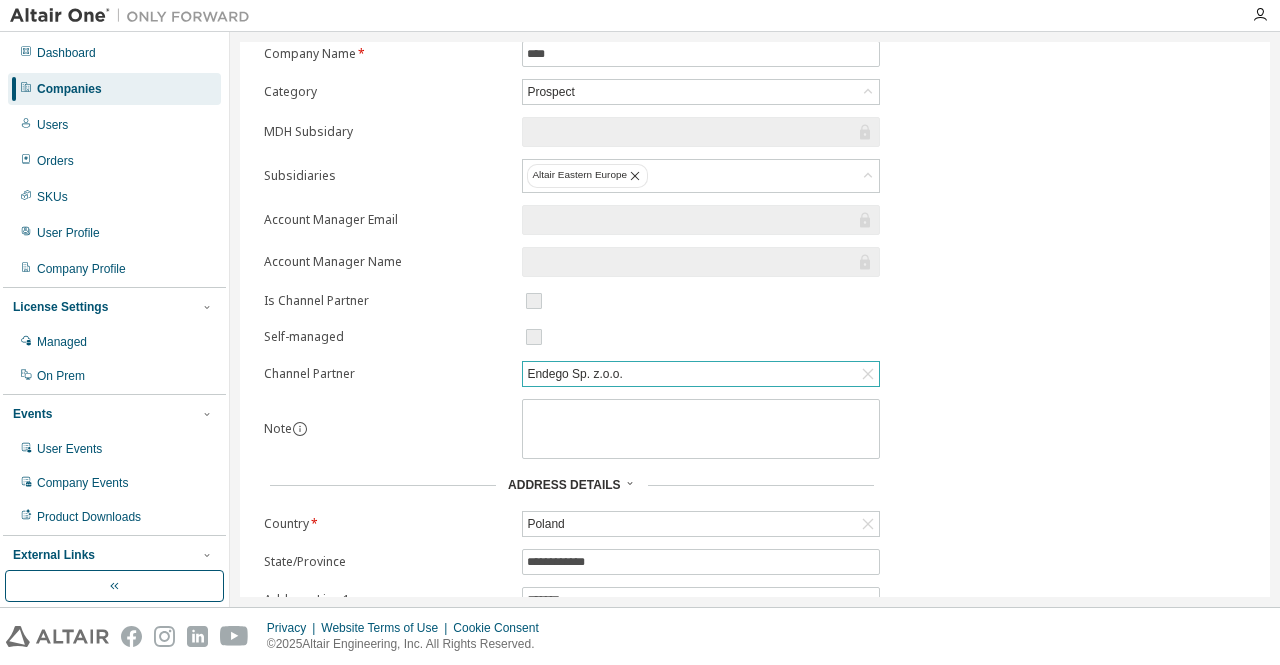 click on "**********" at bounding box center [755, 427] 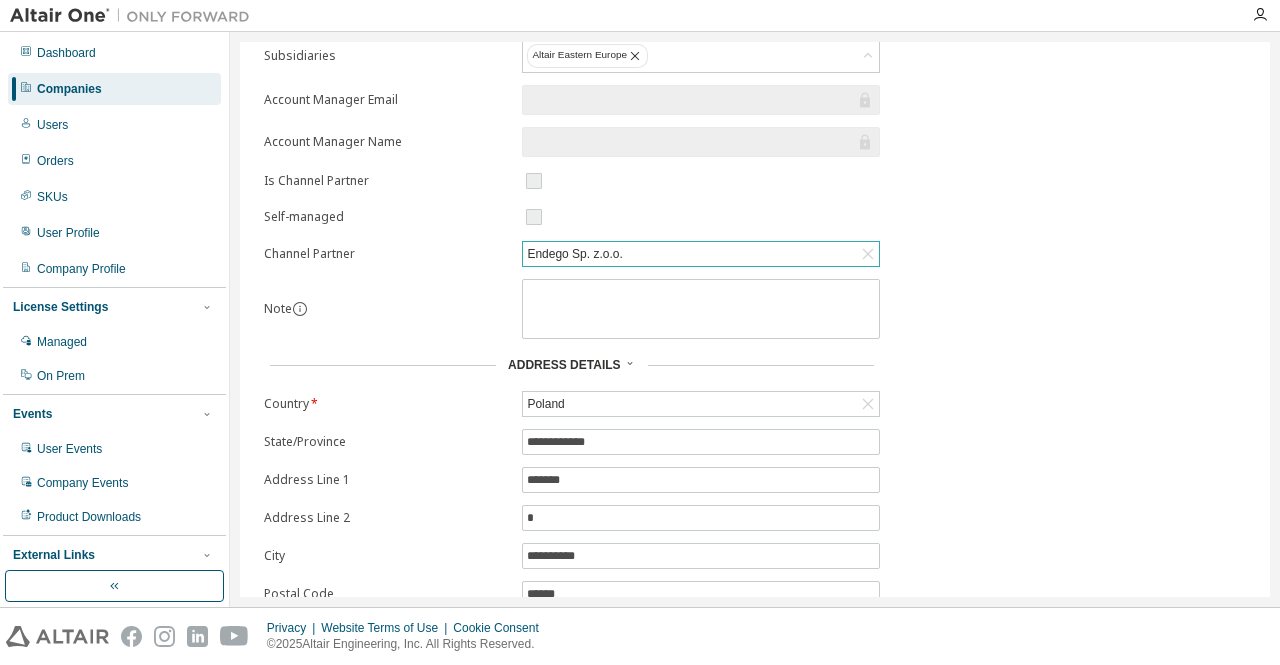 scroll, scrollTop: 337, scrollLeft: 0, axis: vertical 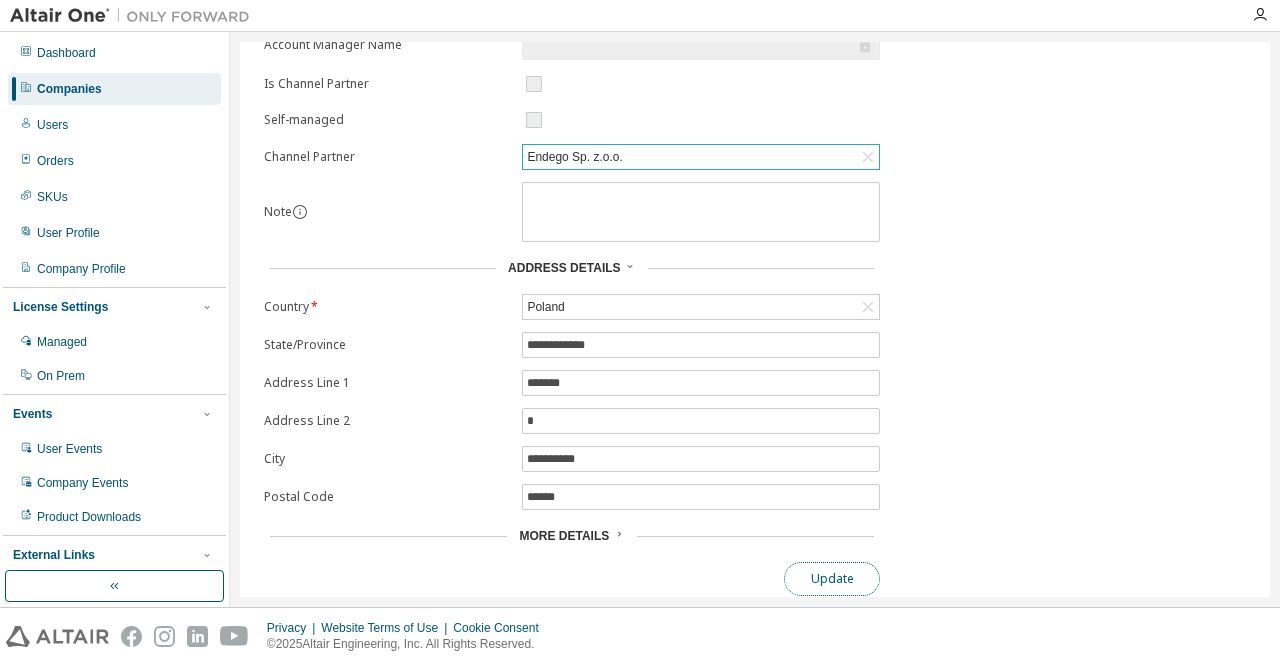 click on "Update" at bounding box center (832, 579) 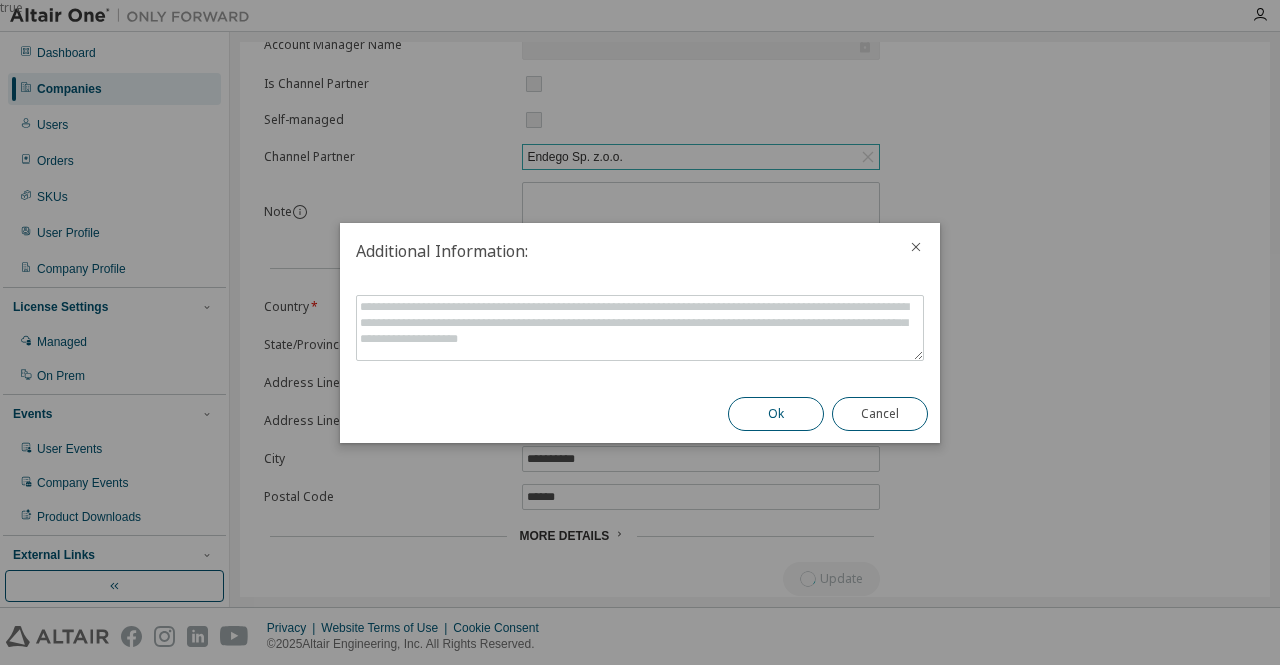 click on "Ok" at bounding box center (776, 414) 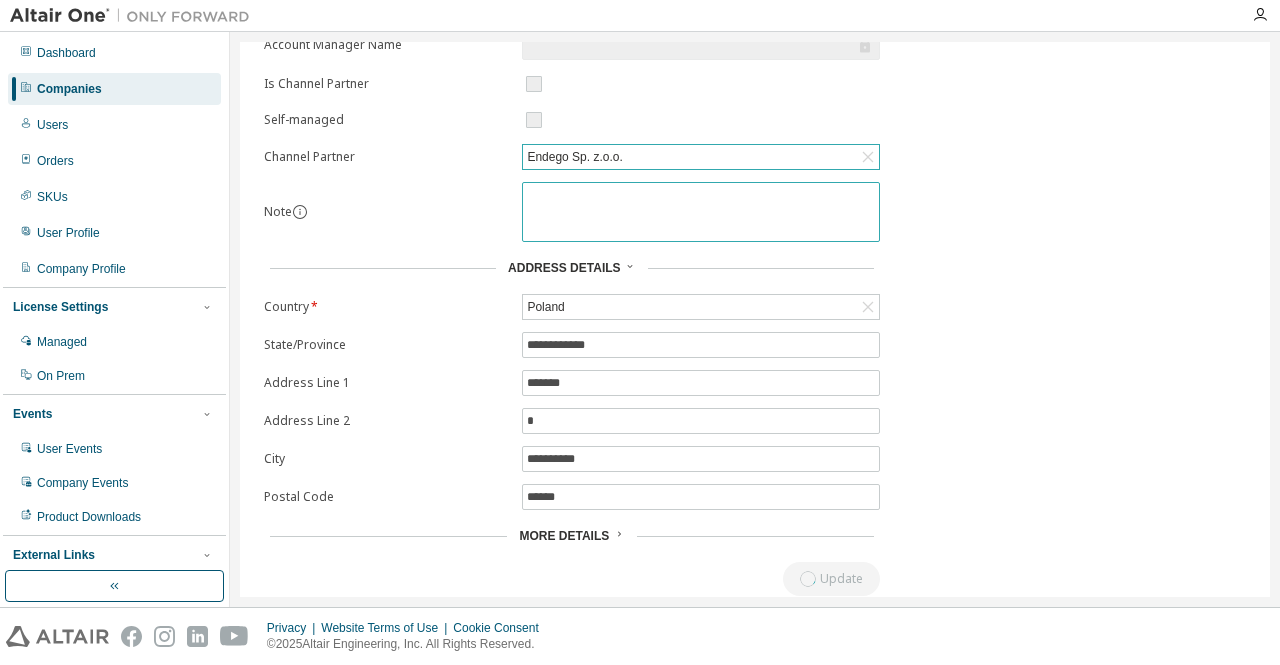 click at bounding box center (701, 209) 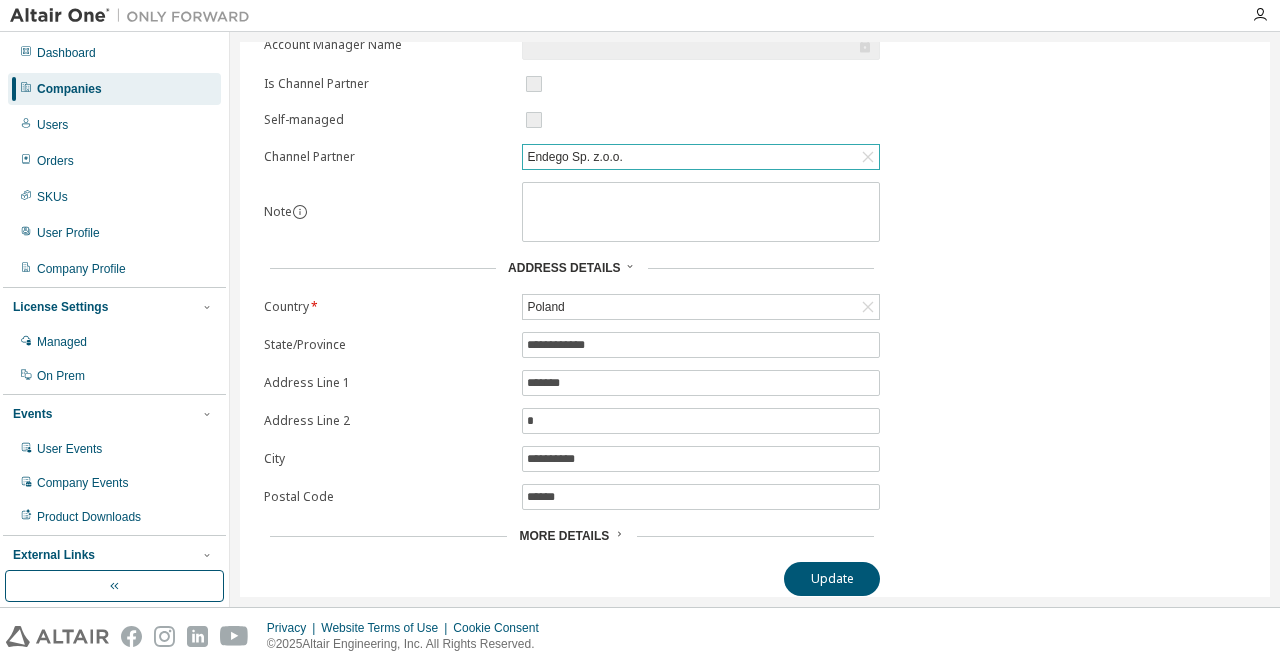 click on "**********" at bounding box center [755, 210] 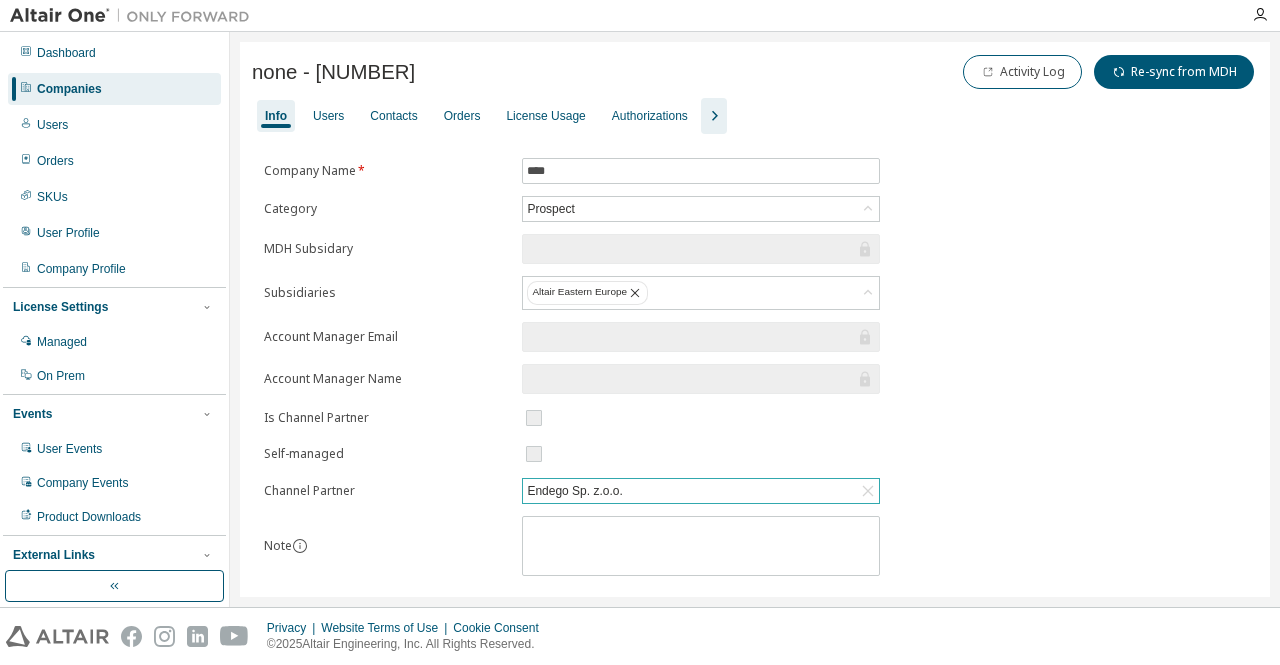 scroll, scrollTop: 0, scrollLeft: 0, axis: both 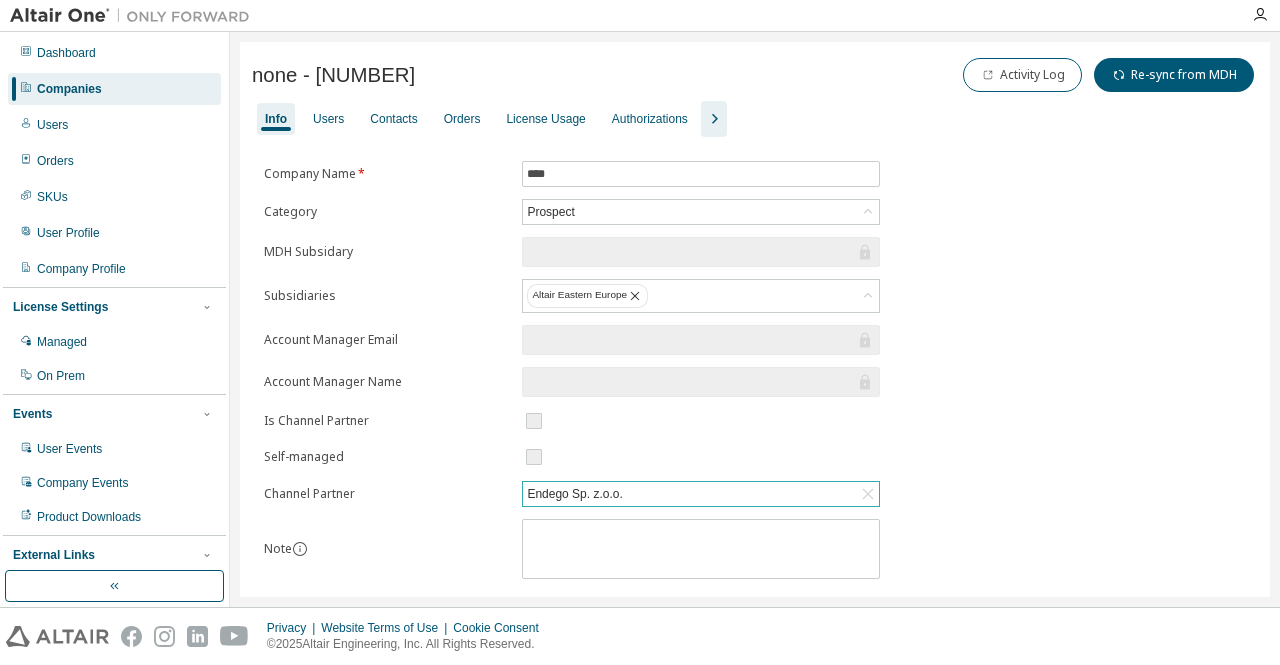 click on "Companies" at bounding box center [114, 89] 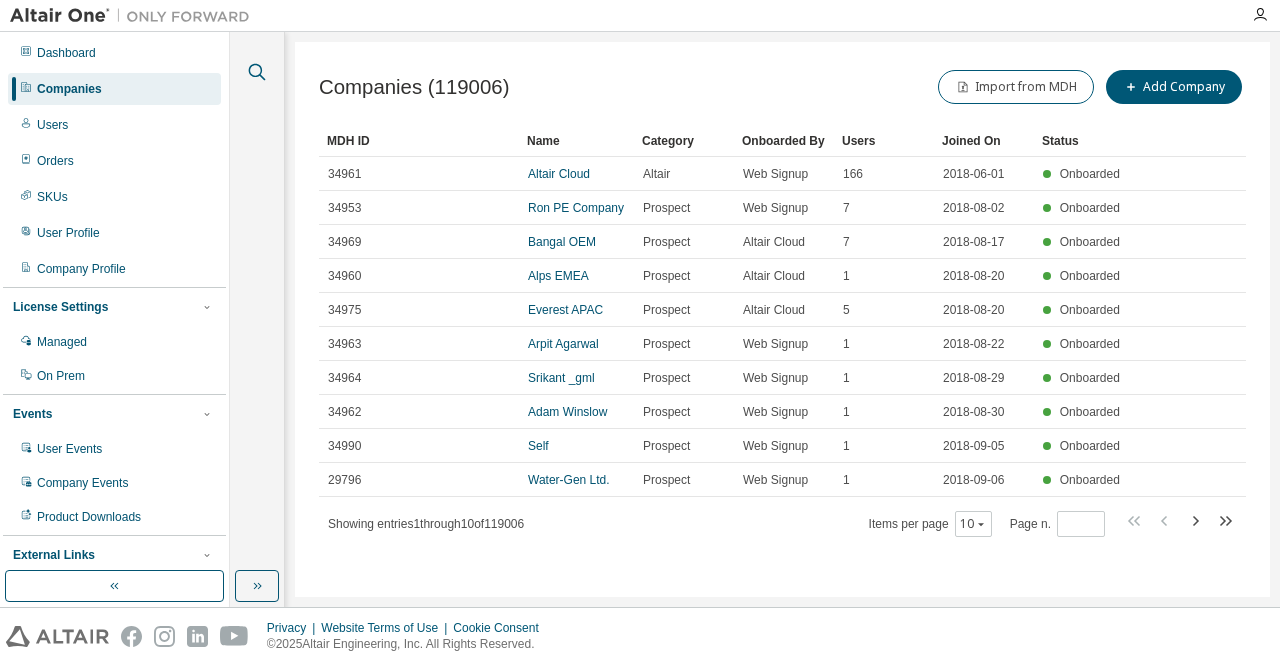click 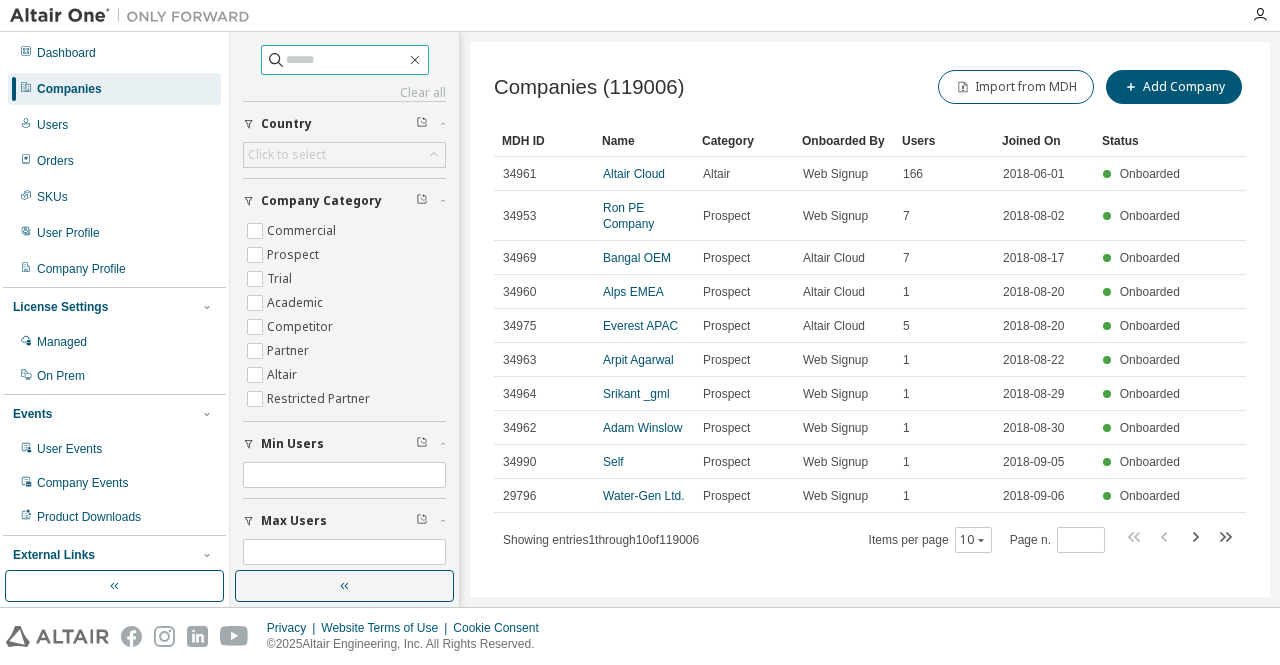 click at bounding box center (346, 60) 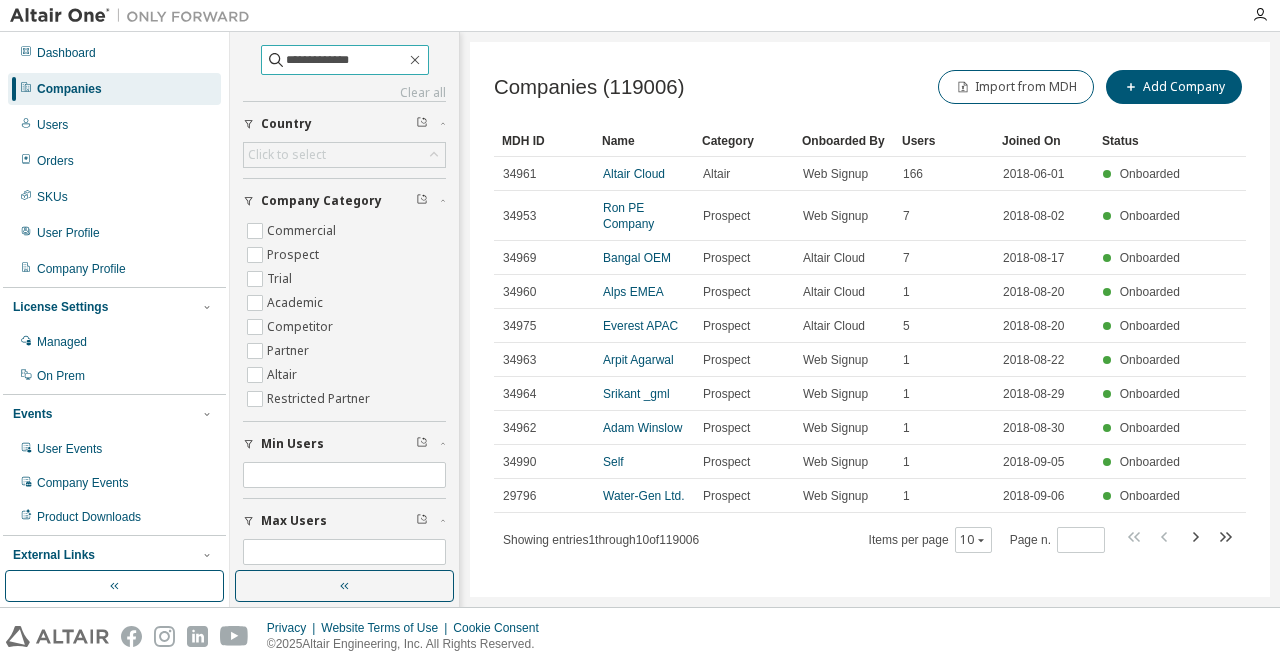 type on "**********" 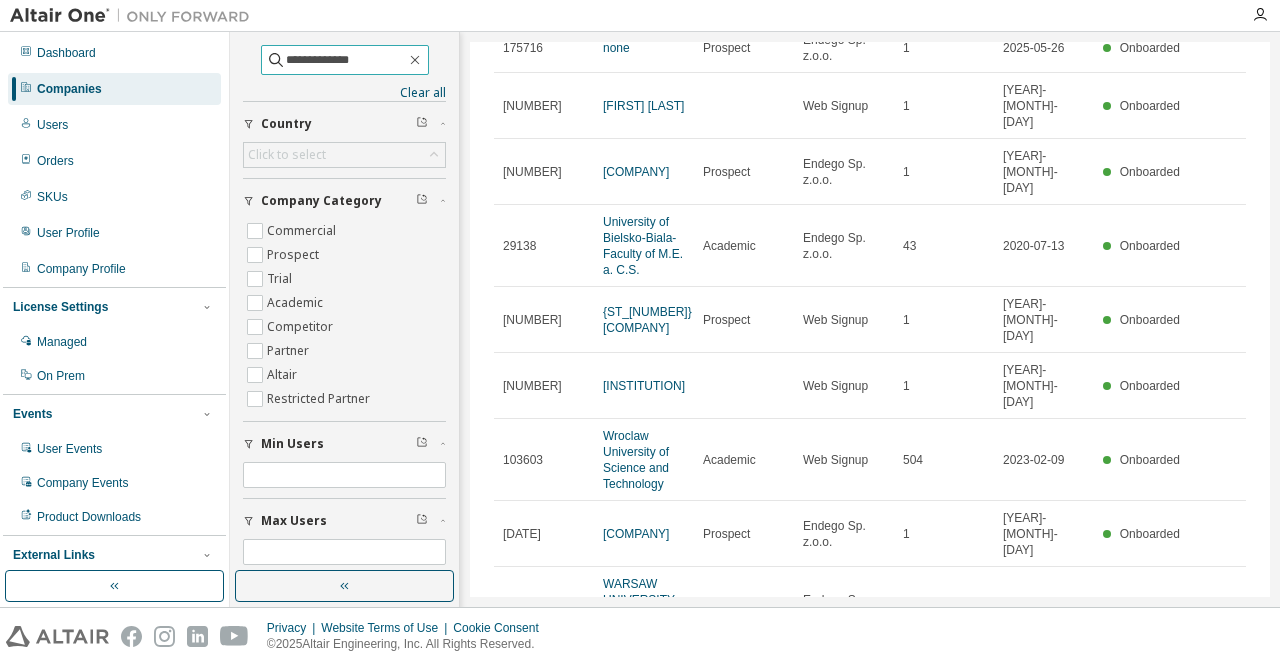 scroll, scrollTop: 231, scrollLeft: 0, axis: vertical 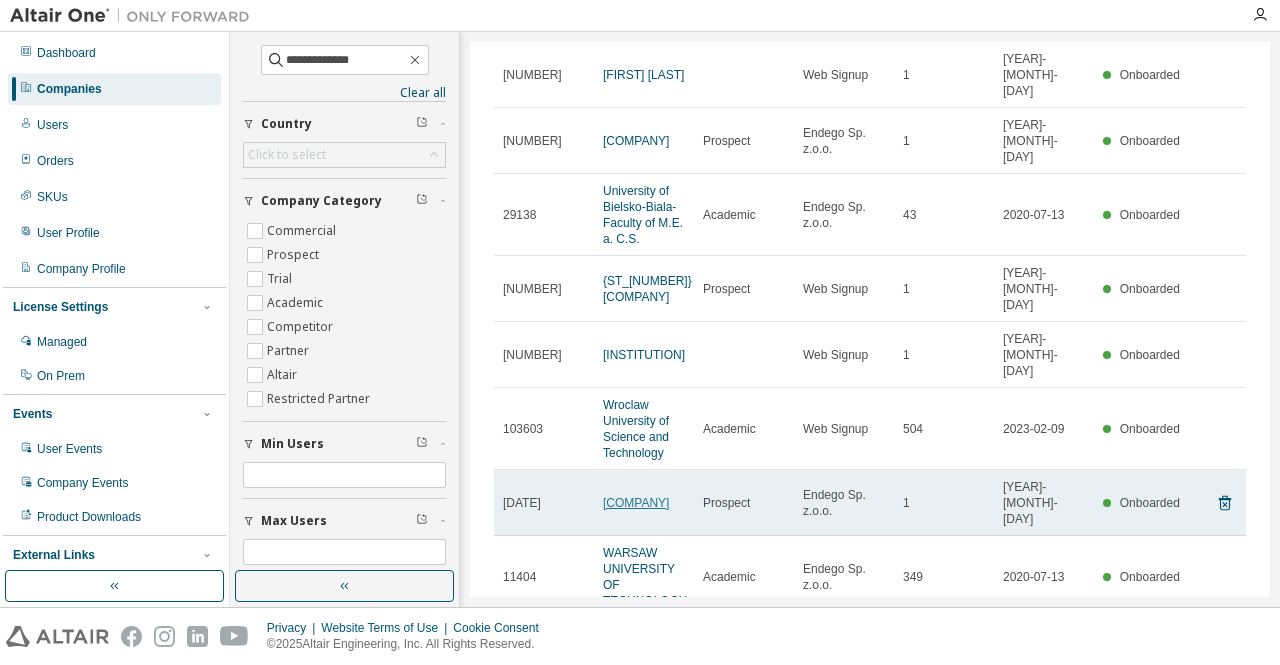 click on "Elplast Europe" at bounding box center (636, 503) 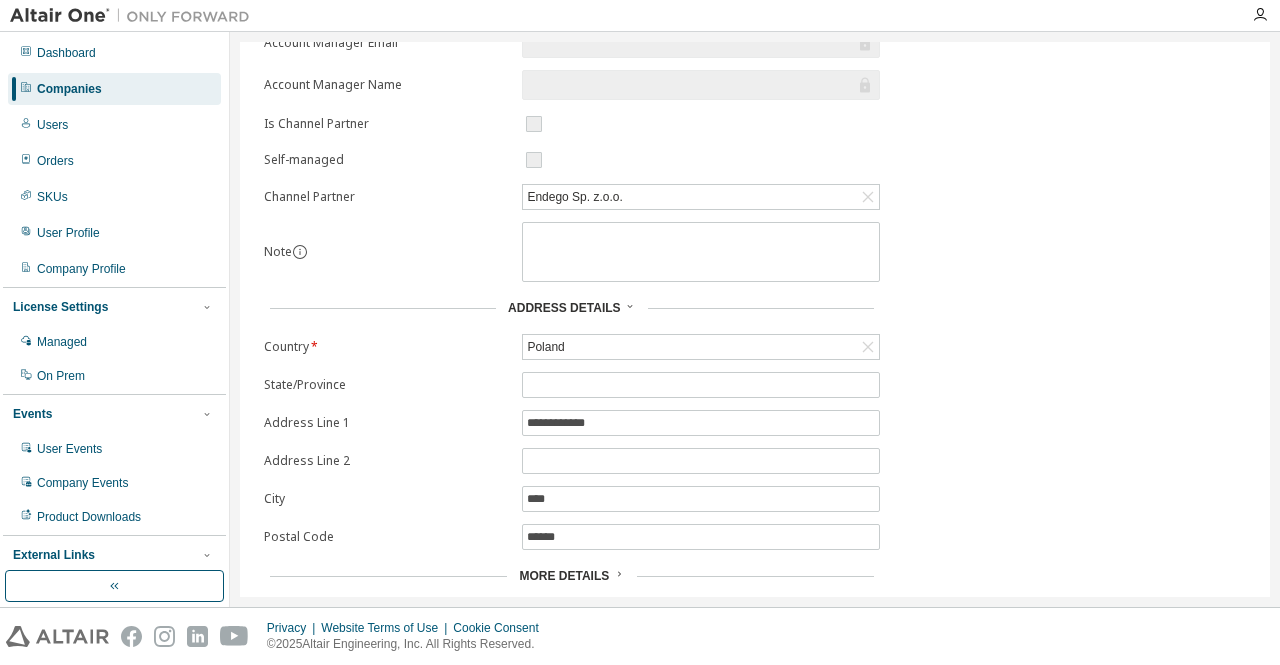 scroll, scrollTop: 257, scrollLeft: 0, axis: vertical 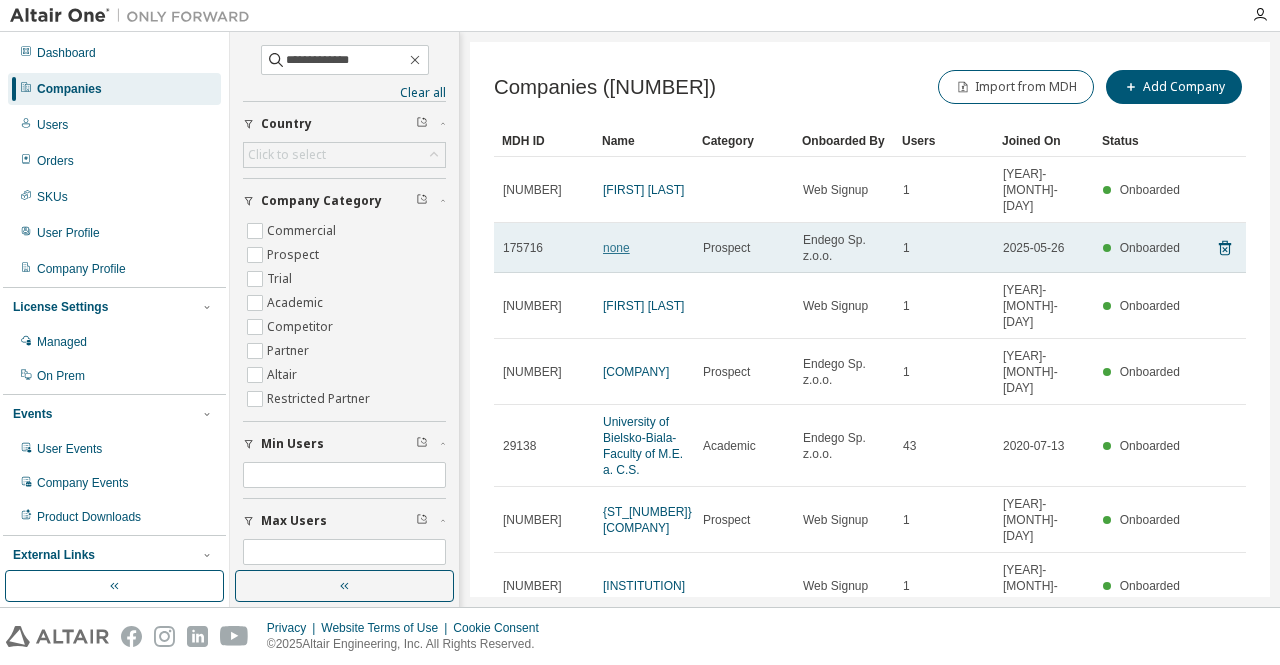 click on "none" at bounding box center (616, 248) 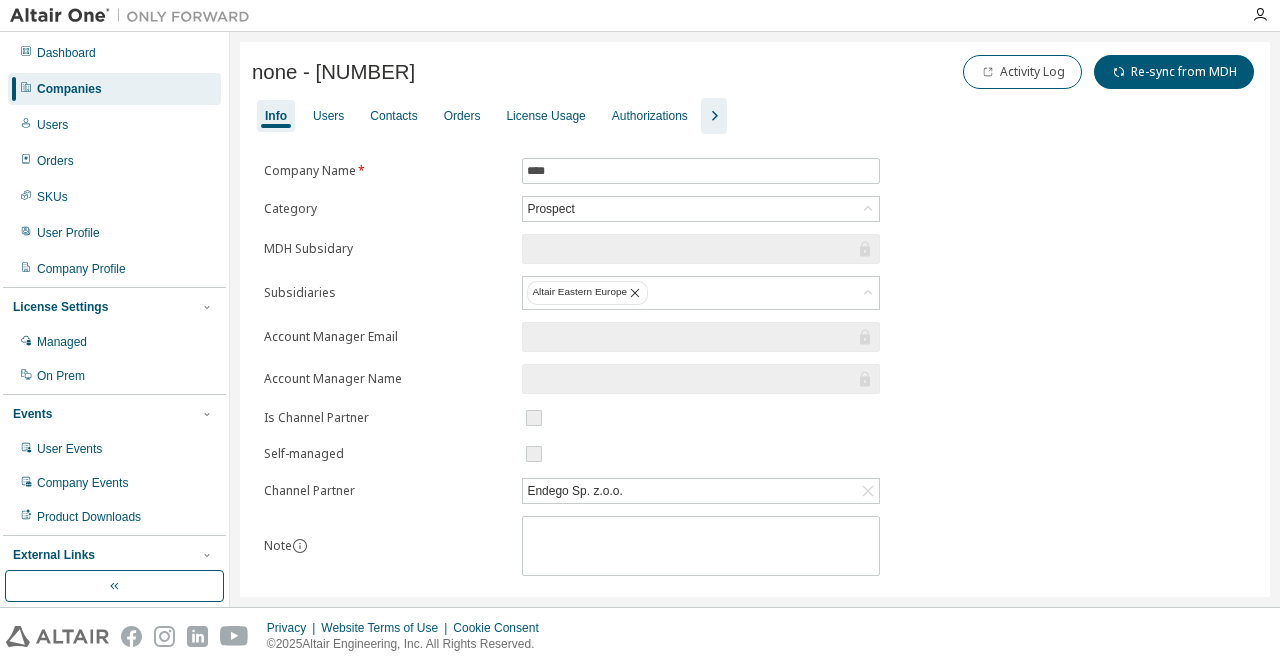 scroll, scrollTop: 0, scrollLeft: 0, axis: both 